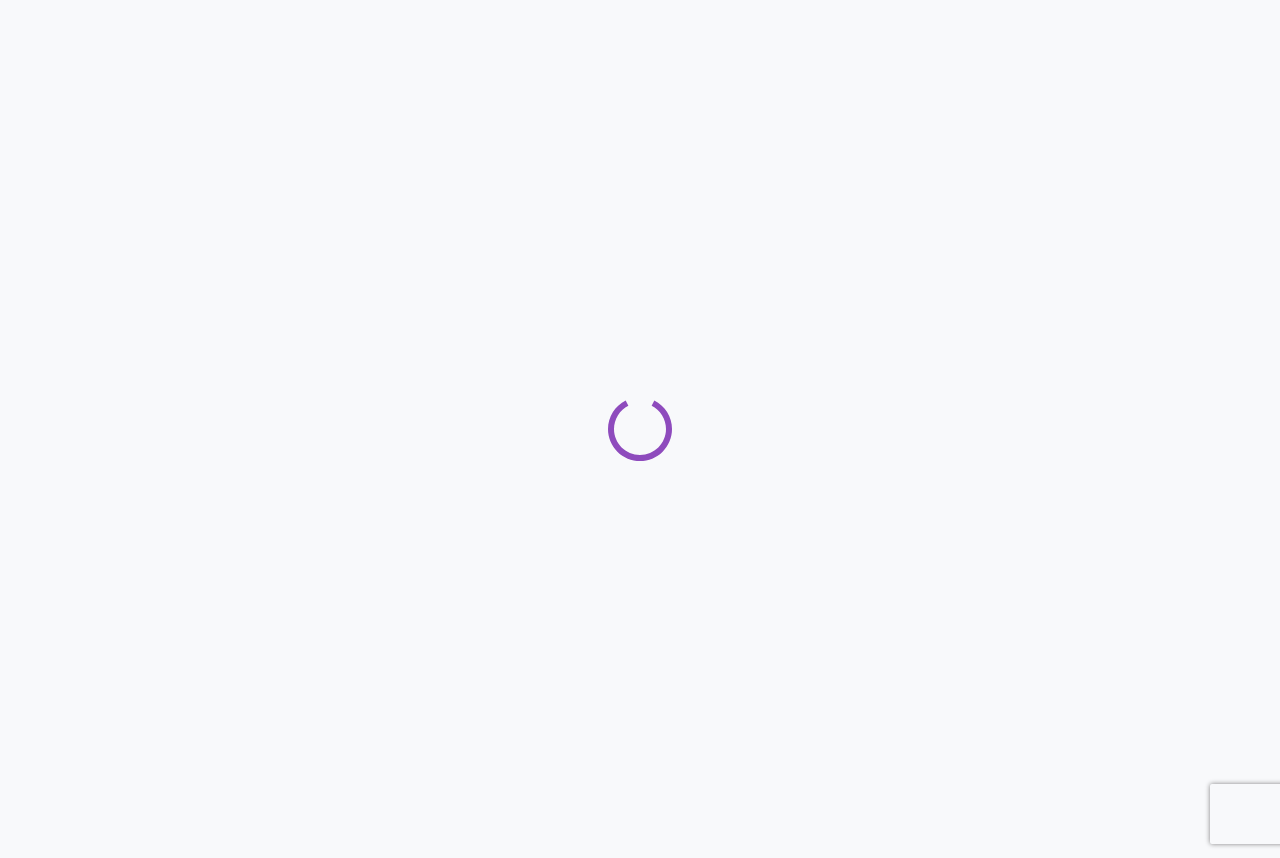 scroll, scrollTop: 0, scrollLeft: 0, axis: both 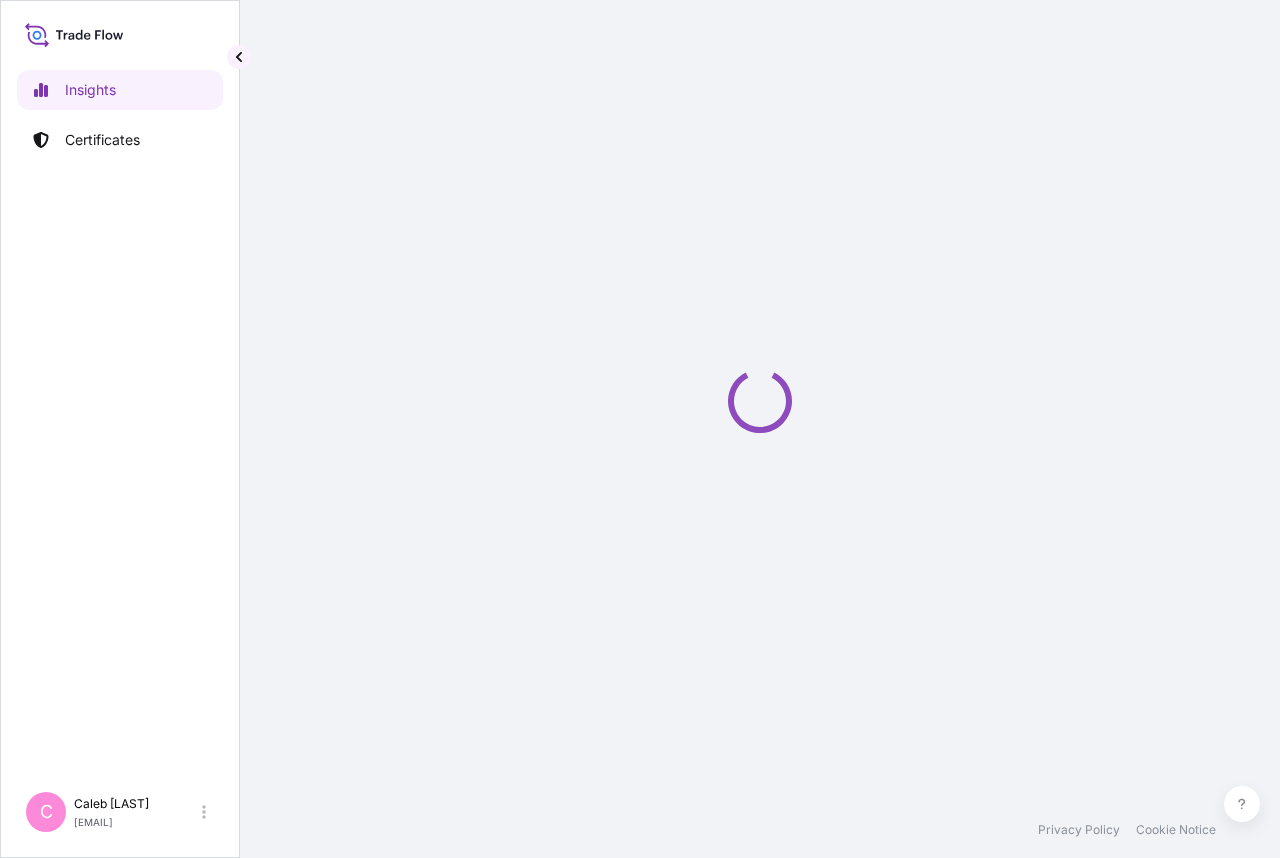 select on "2025" 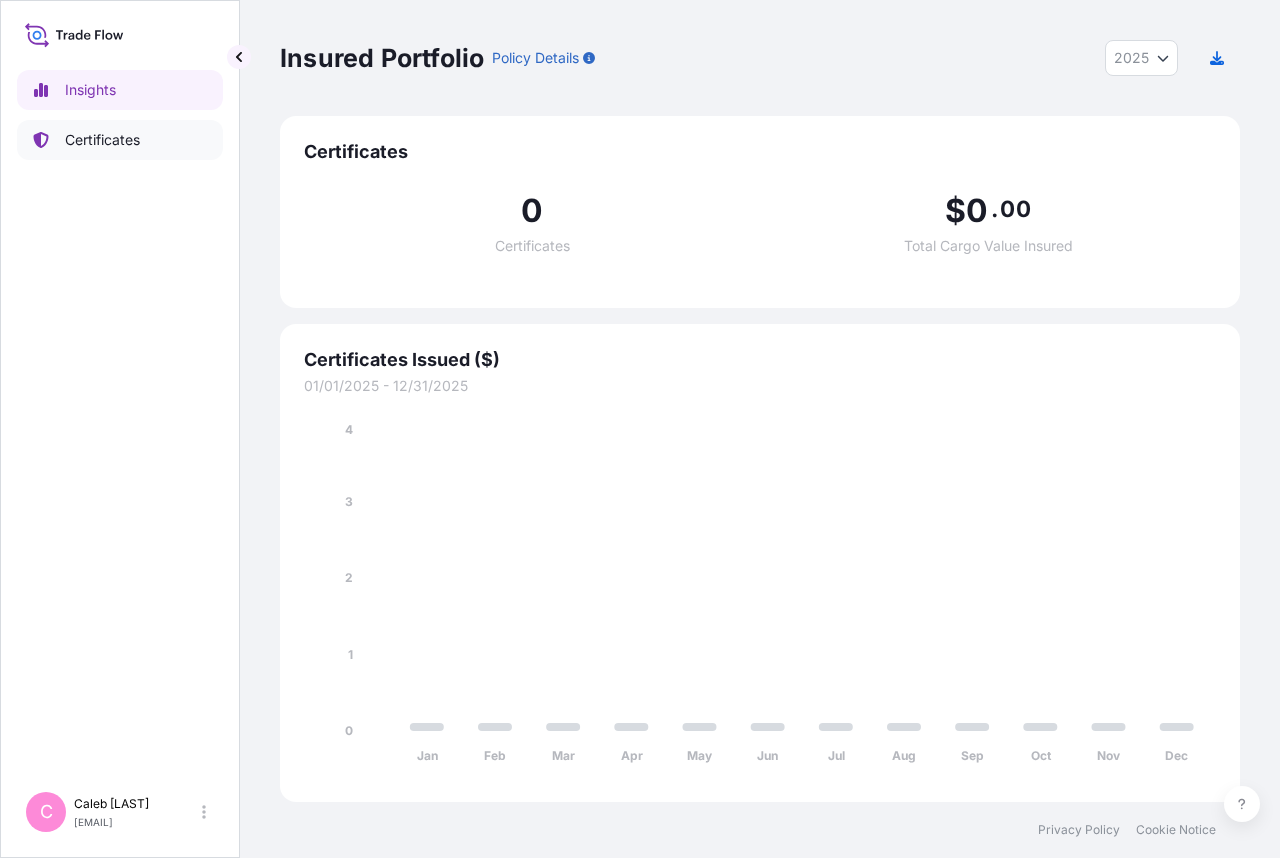 click on "Certificates" at bounding box center (102, 140) 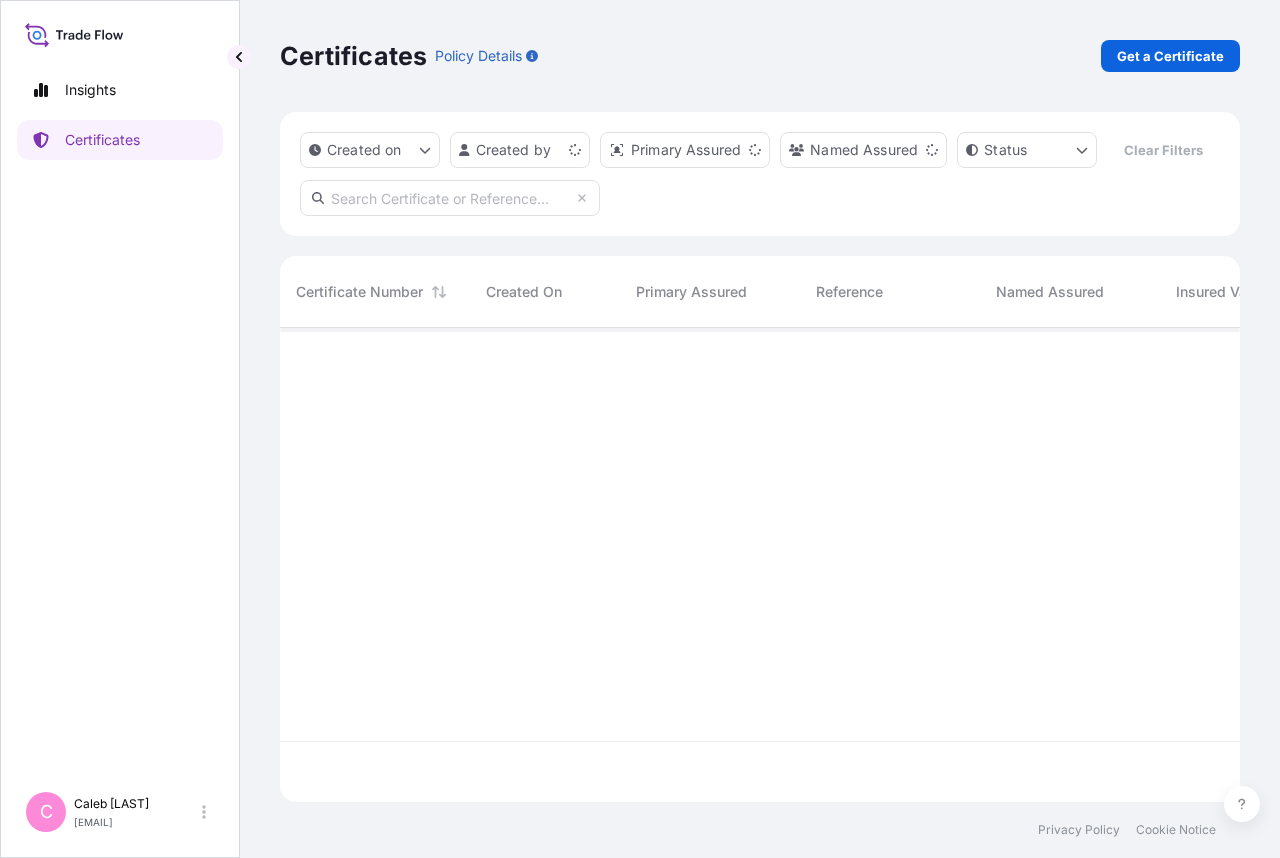 scroll, scrollTop: 18, scrollLeft: 18, axis: both 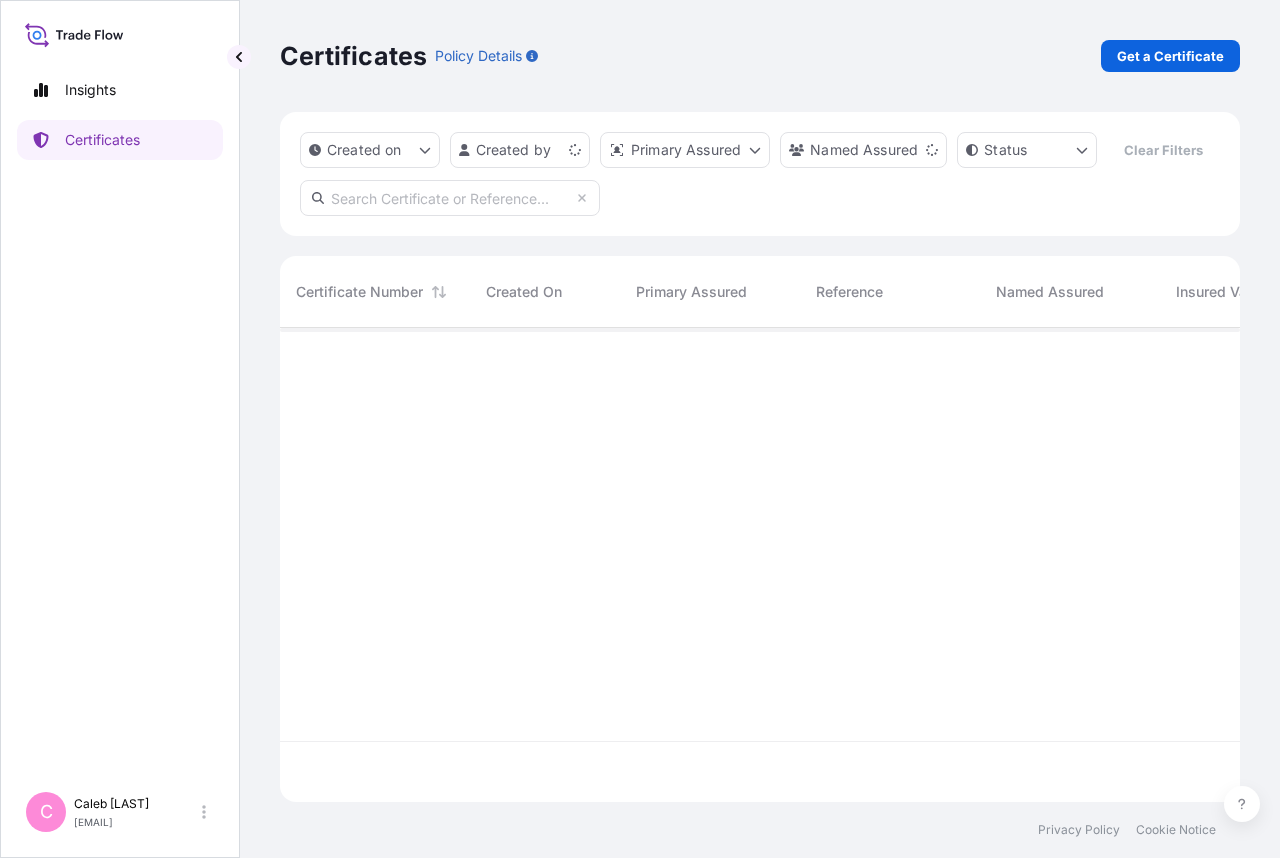 click at bounding box center (450, 198) 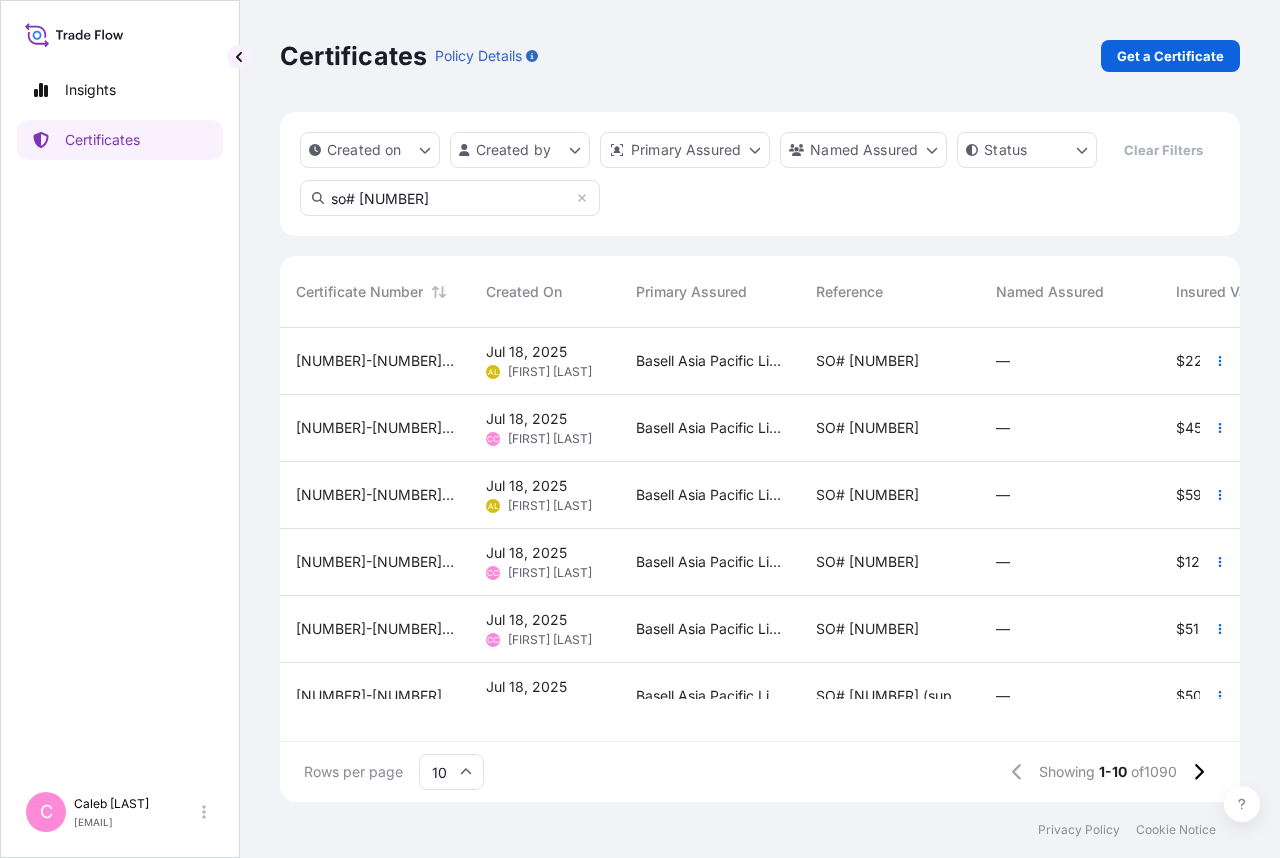 click on "so# [NUMBER]" at bounding box center [450, 198] 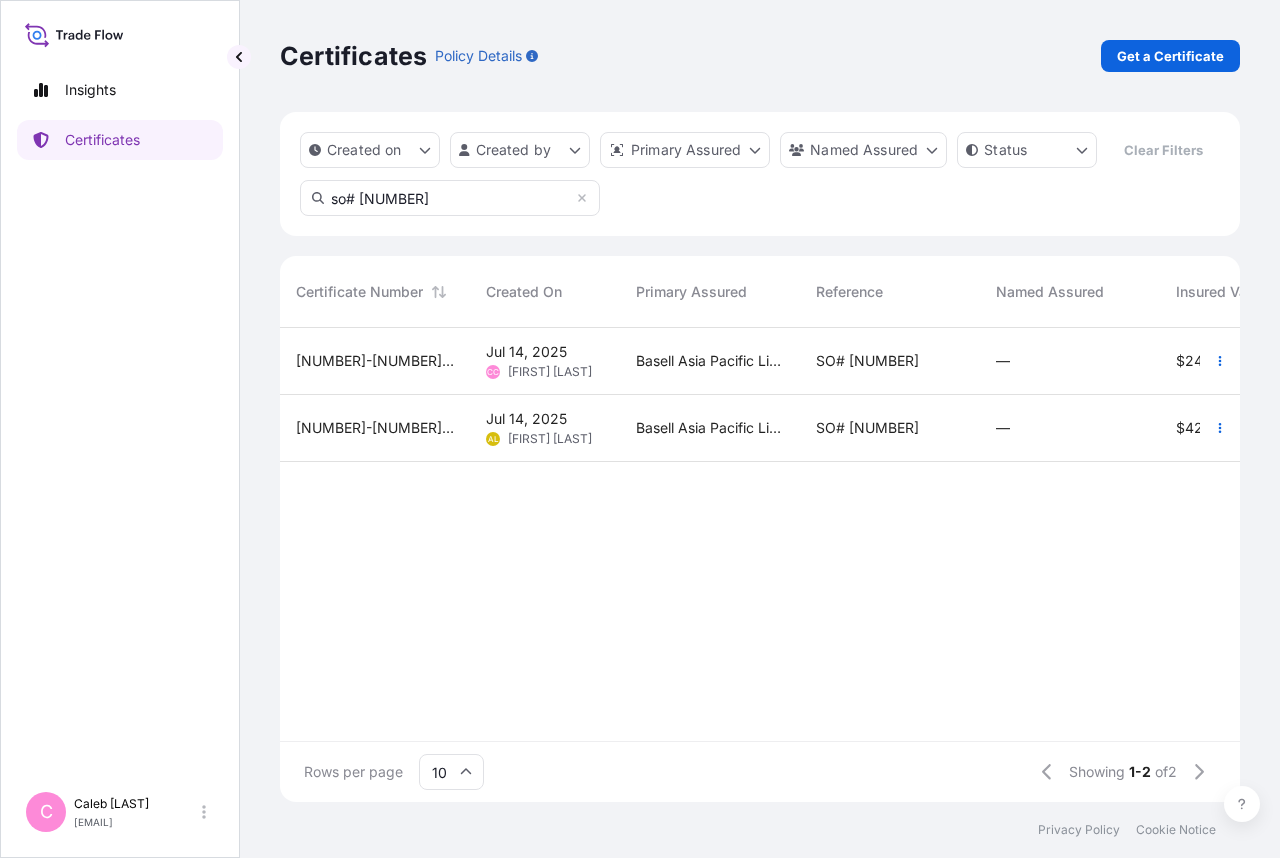 type on "so# [NUMBER]" 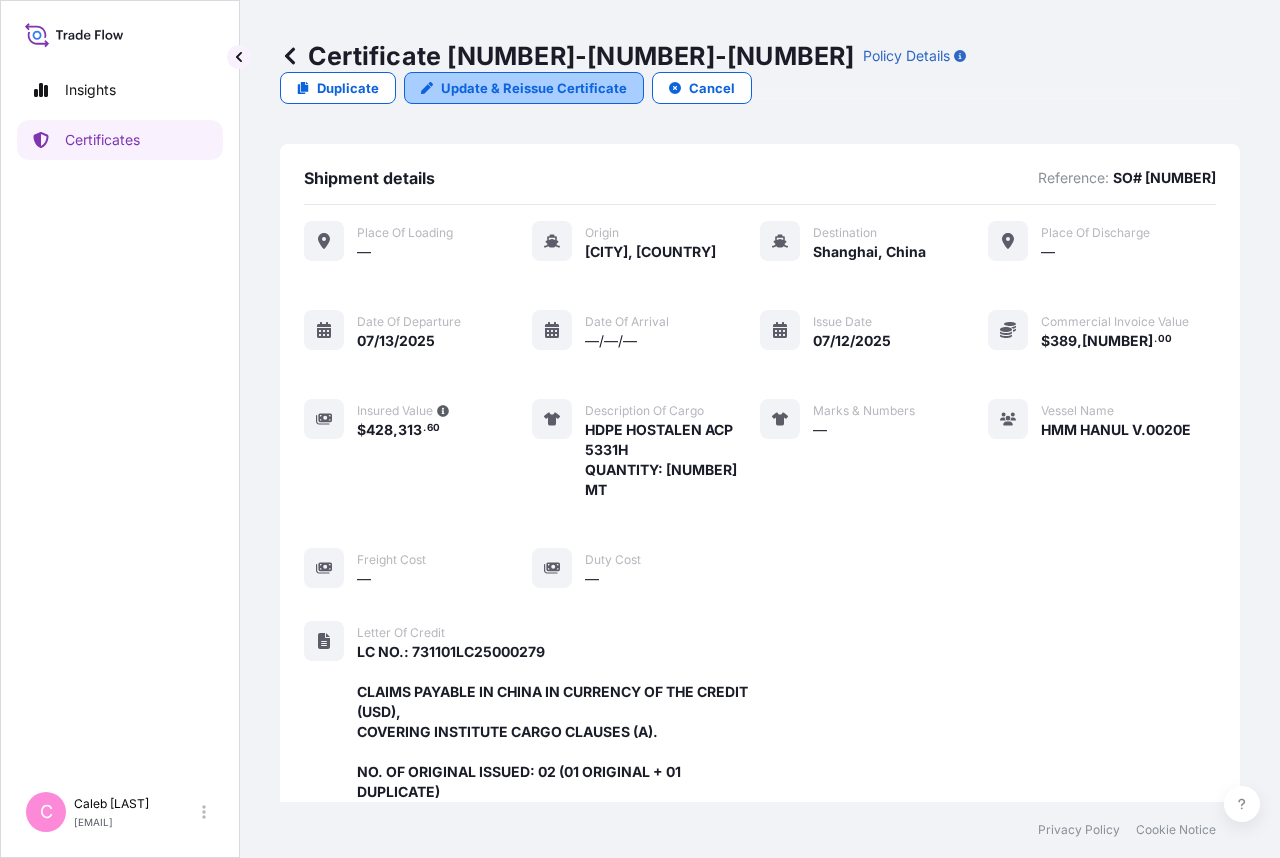 click on "Update & Reissue Certificate" at bounding box center [534, 88] 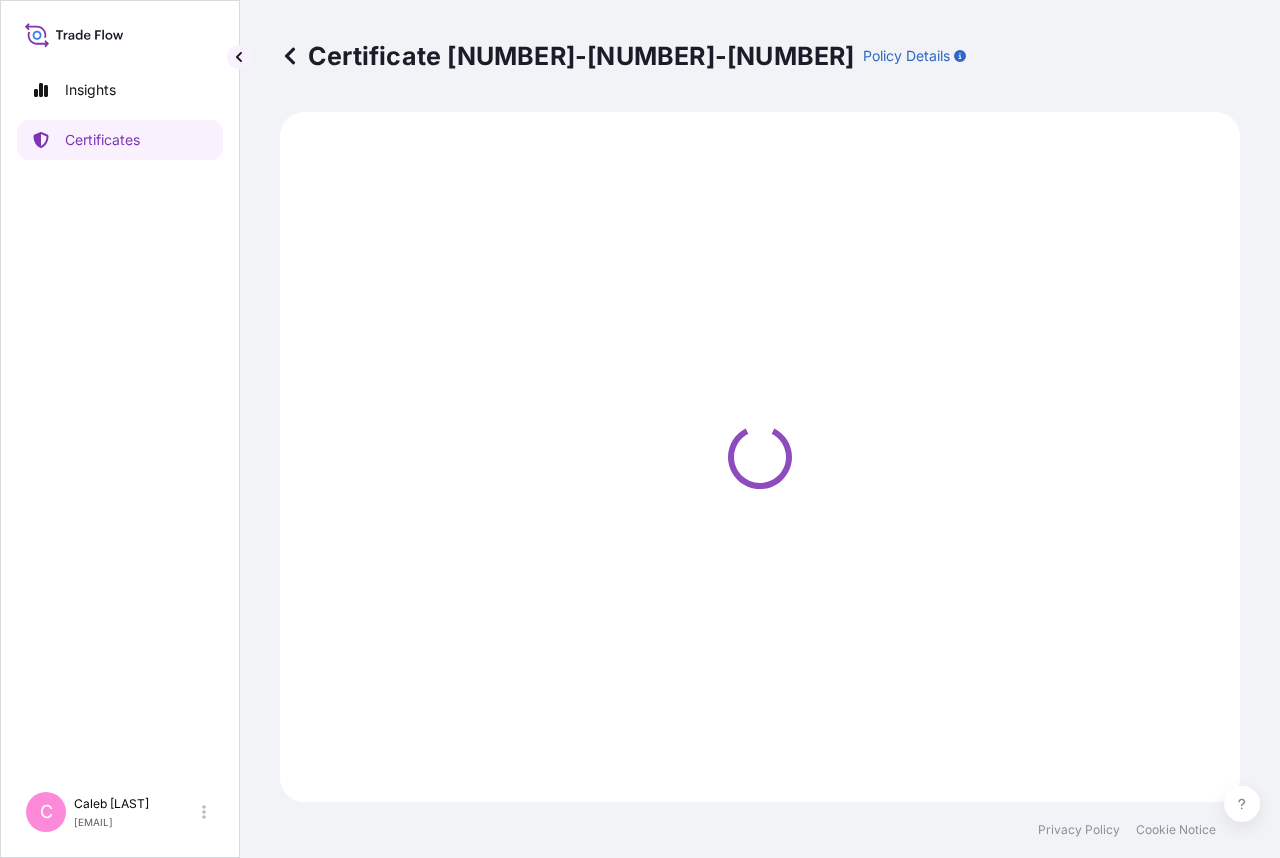 select on "Sea" 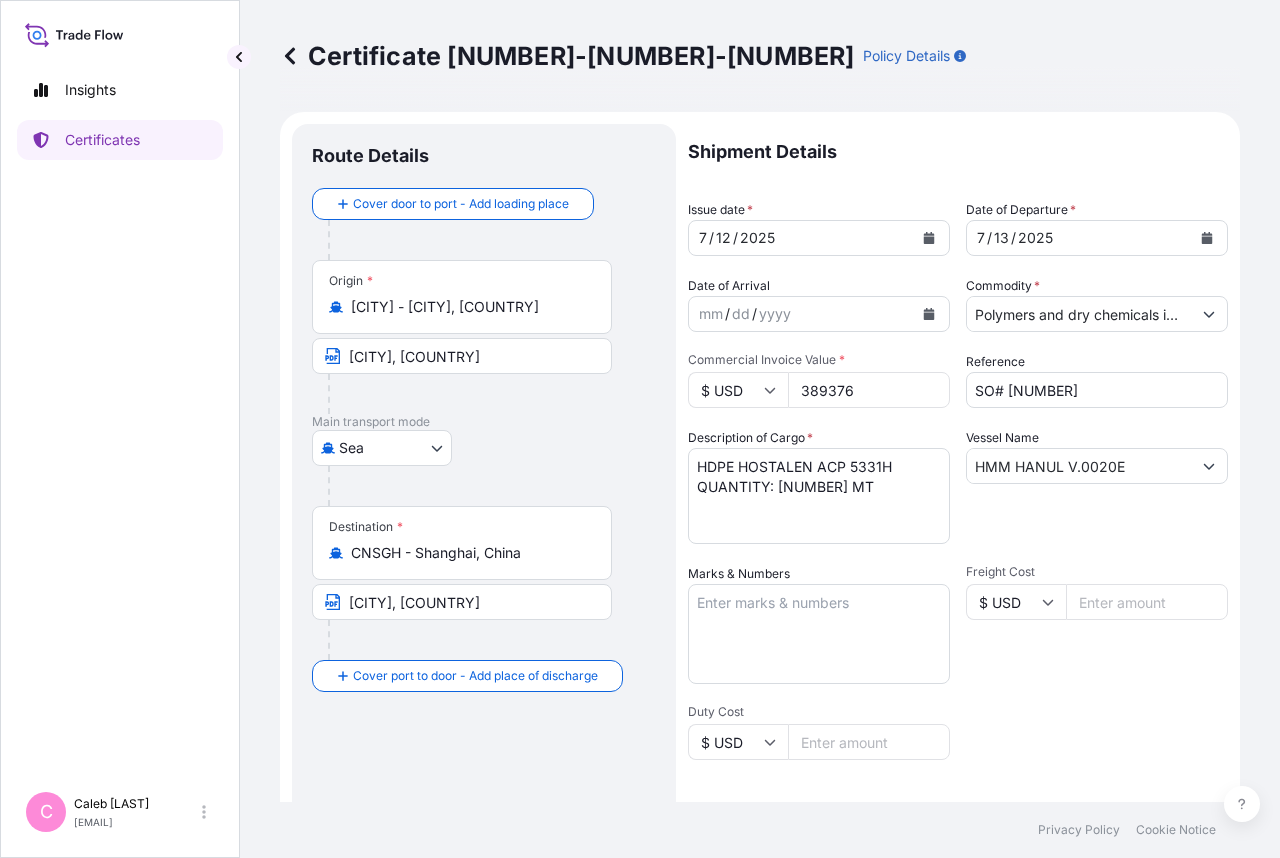 select on "32034" 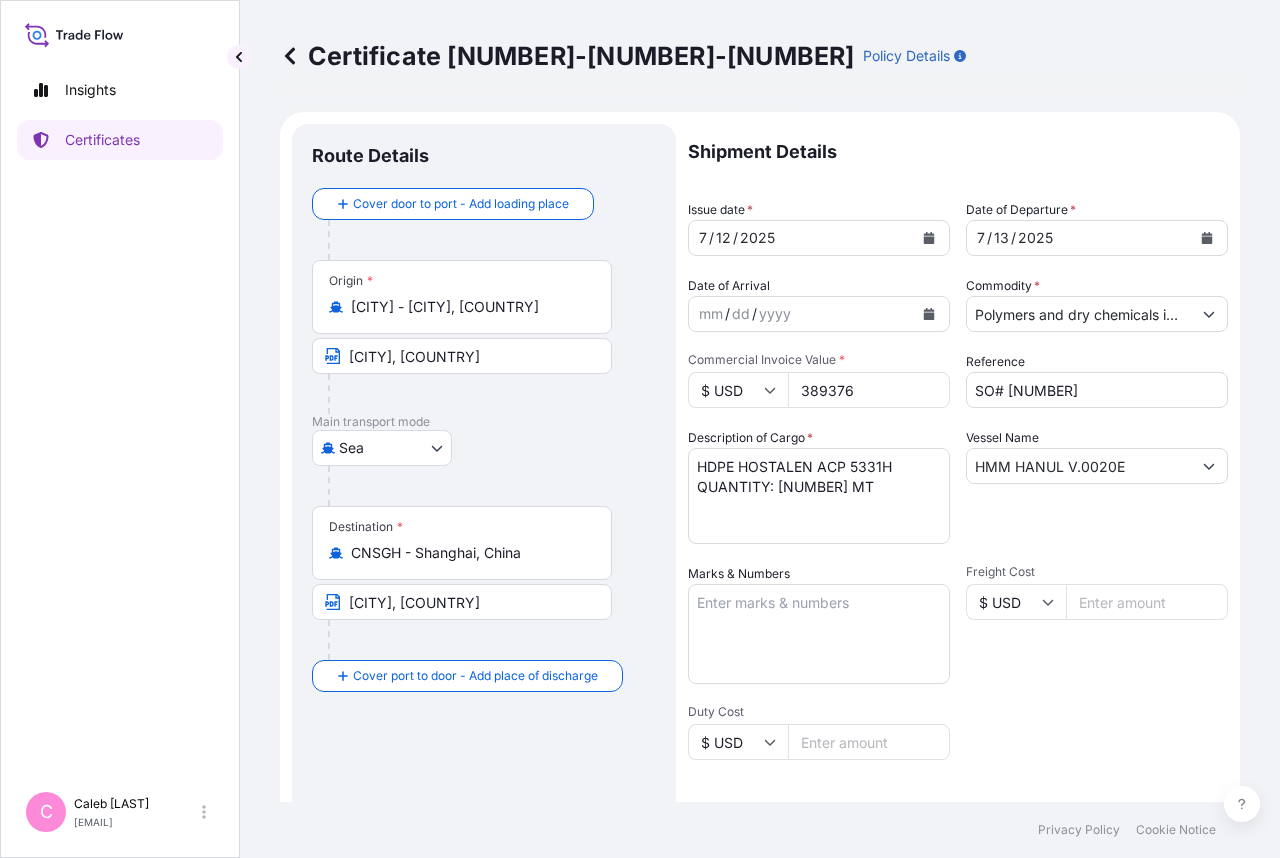 click at bounding box center (1207, 238) 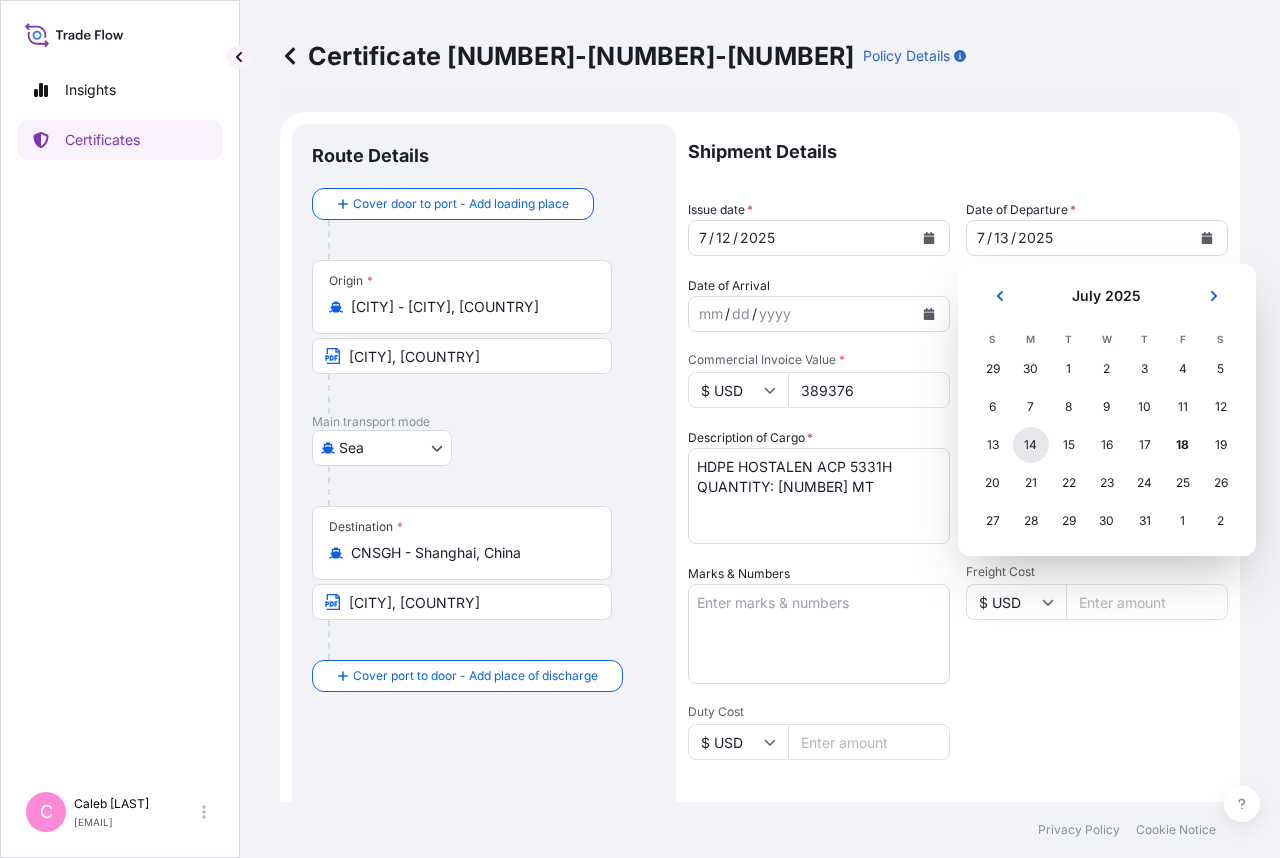 click on "14" at bounding box center [1031, 445] 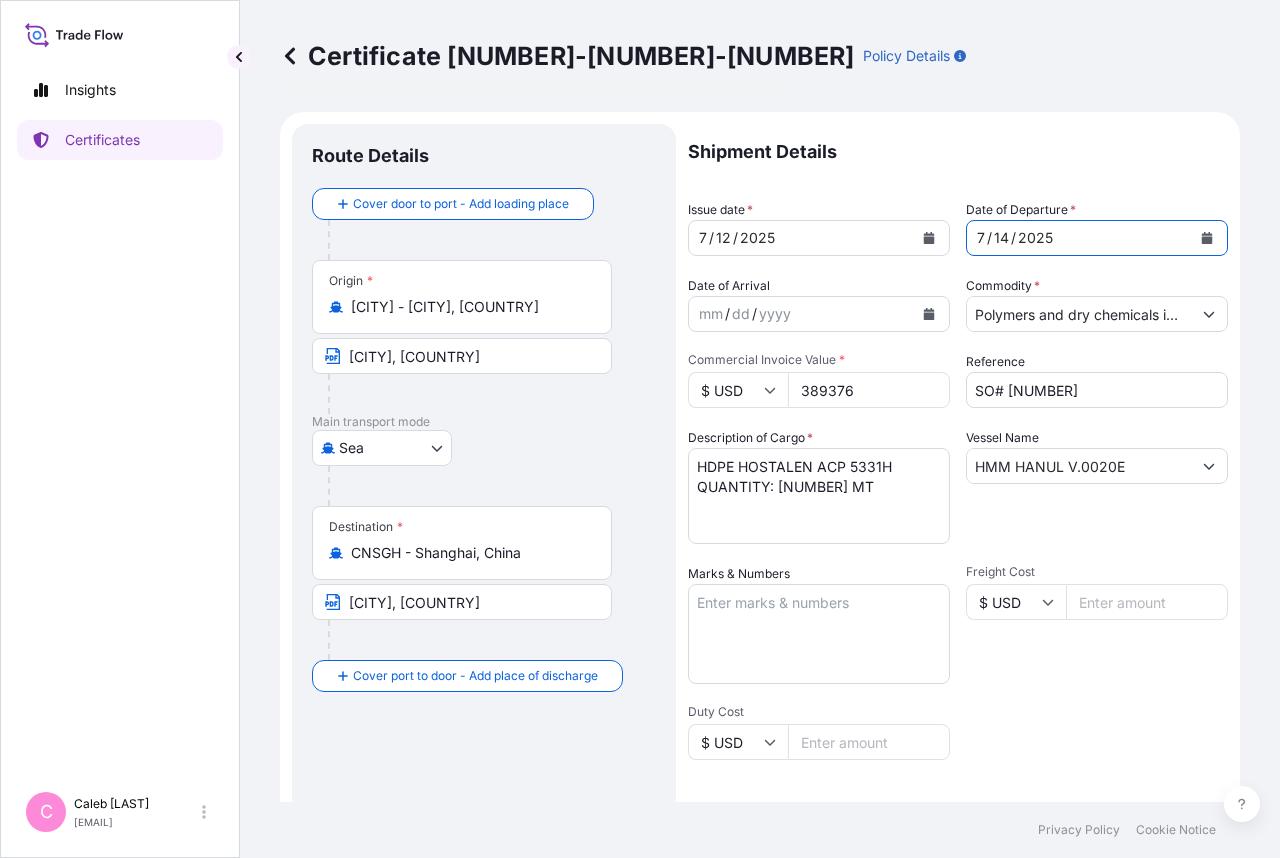 click on "[NUMBER] / [NUMBER] / [NUMBER]" at bounding box center [801, 238] 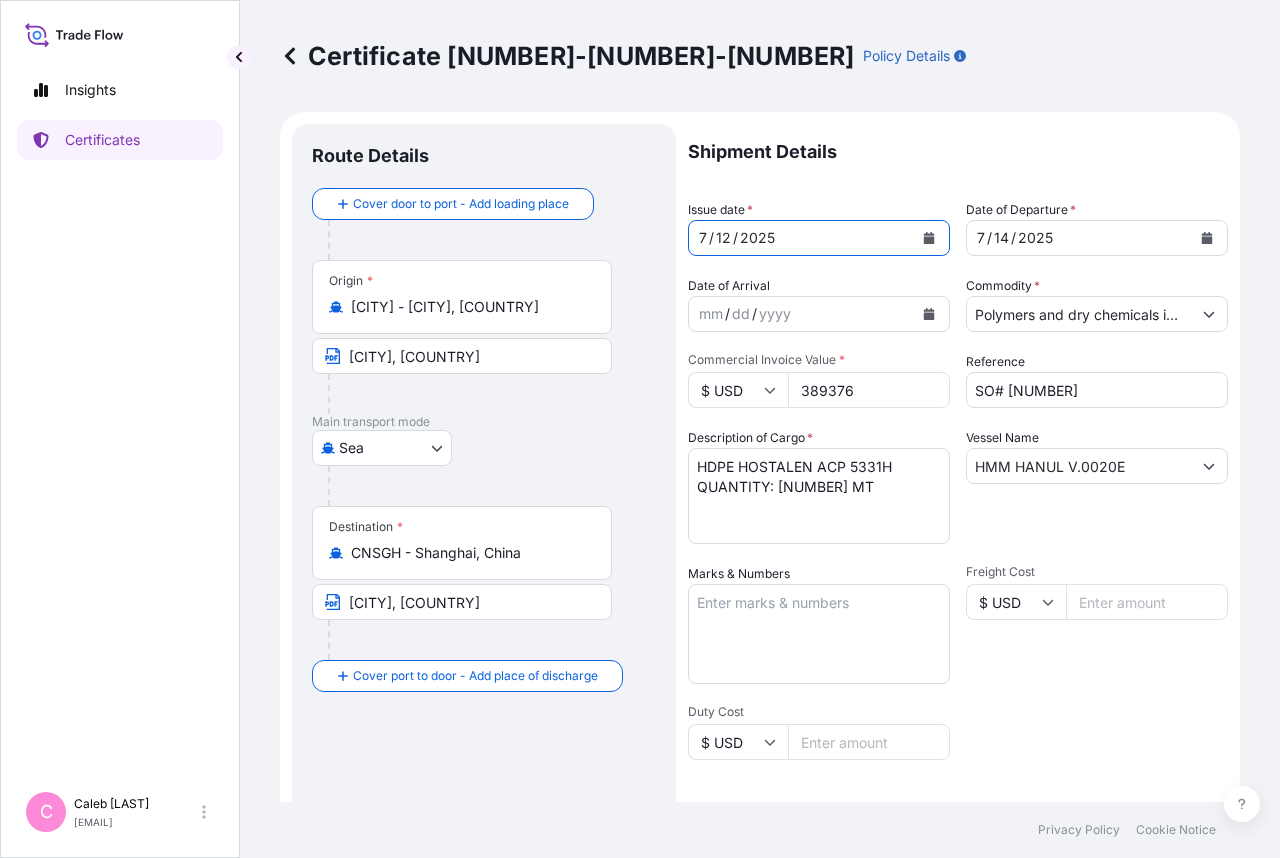 click at bounding box center (929, 238) 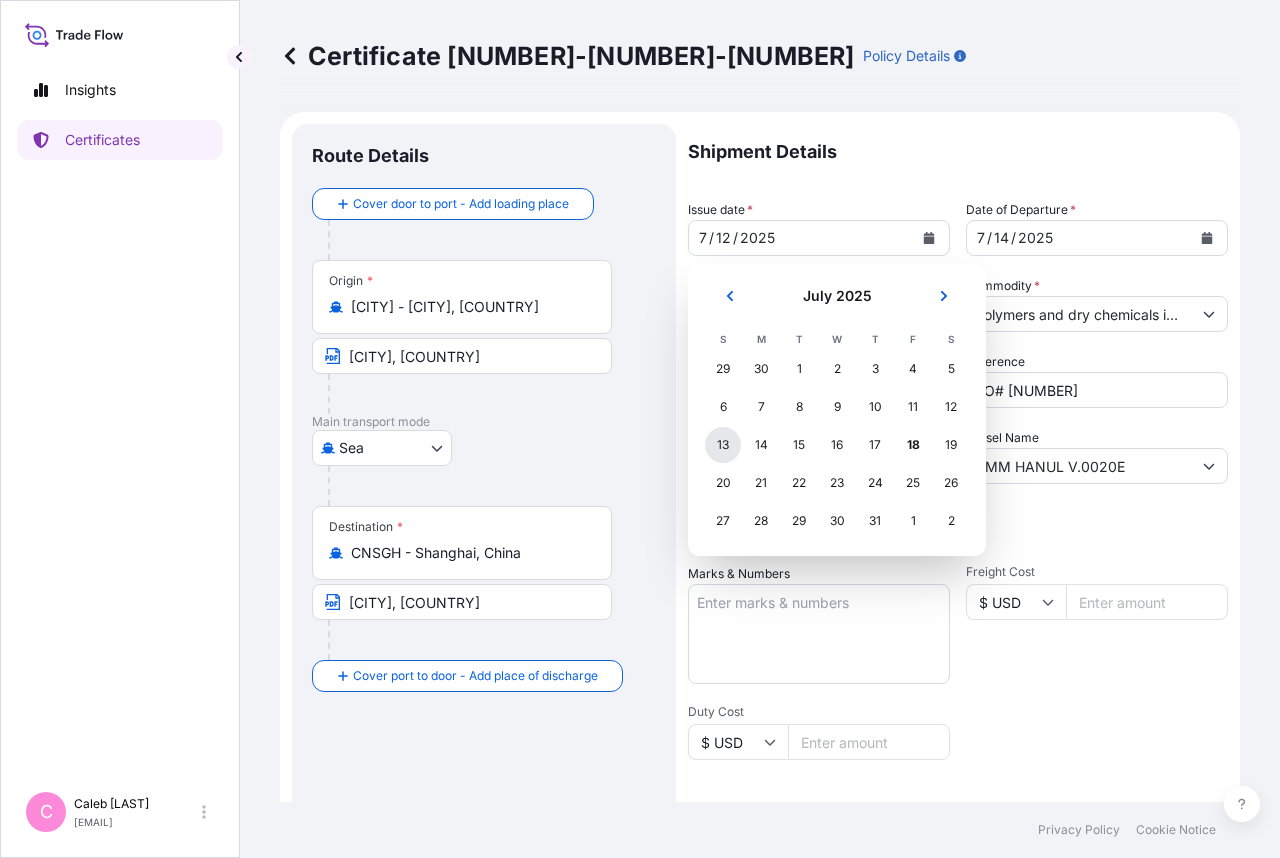 click on "13" at bounding box center (723, 445) 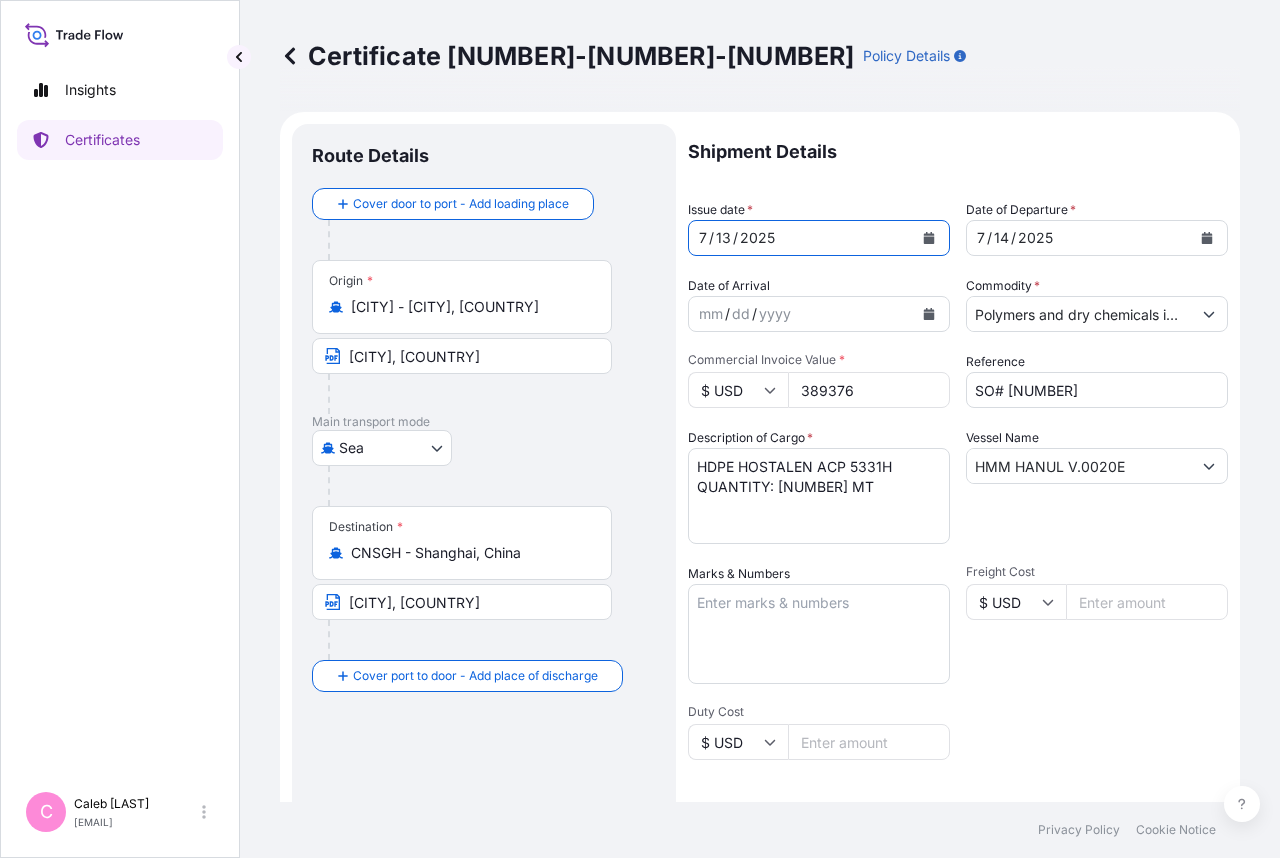 click on "Route Details Cover door to port - Add loading place Place of loading Road / Inland Road / Inland Origin * [CITY] - [CITY], [COUNTRY] [CITY], [COUNTRY] Main transport mode Sea Air Road Sea Destination * CNSGH - [CITY], [COUNTRY] [CITY], [COUNTRY] Cover port to door - Add place of discharge Road / Inland Road / Inland Place of Discharge" at bounding box center (484, 704) 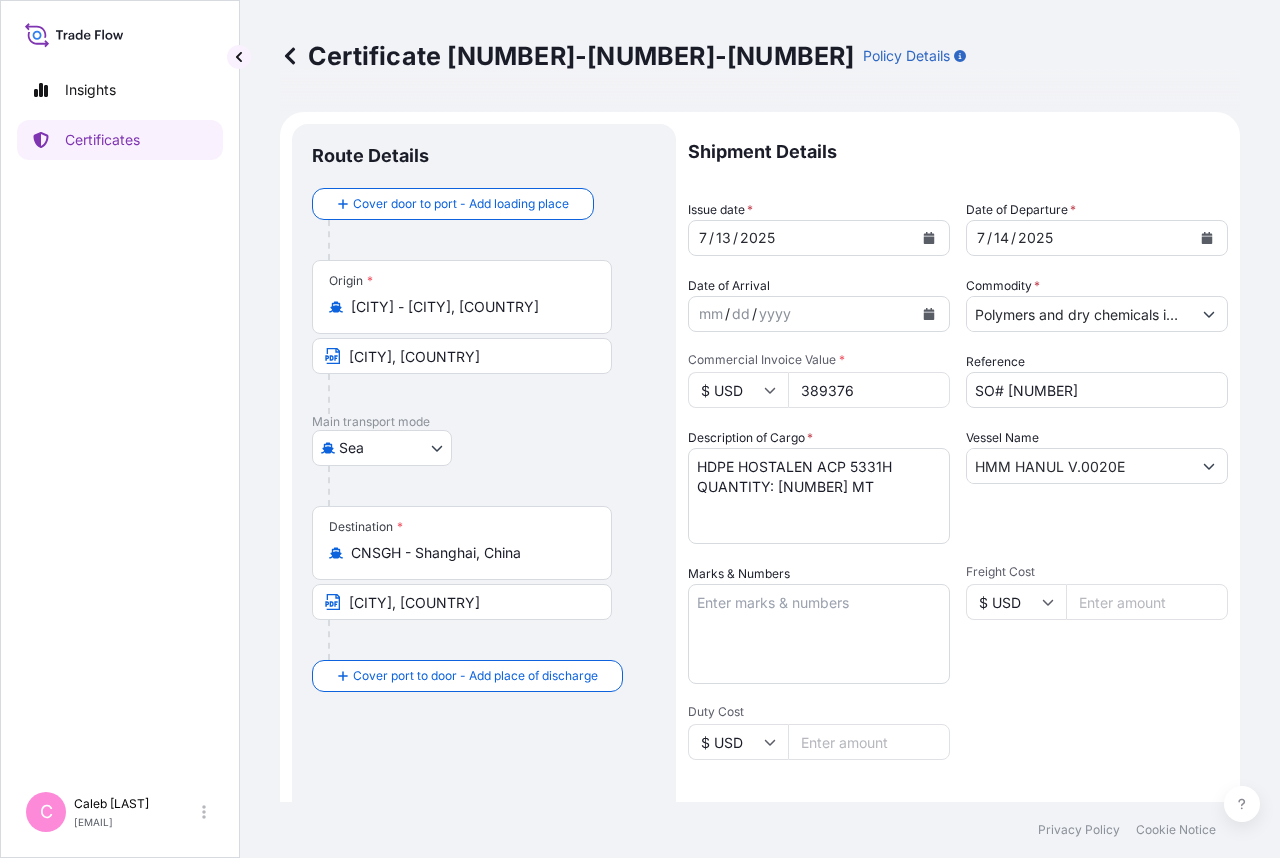 scroll, scrollTop: 480, scrollLeft: 0, axis: vertical 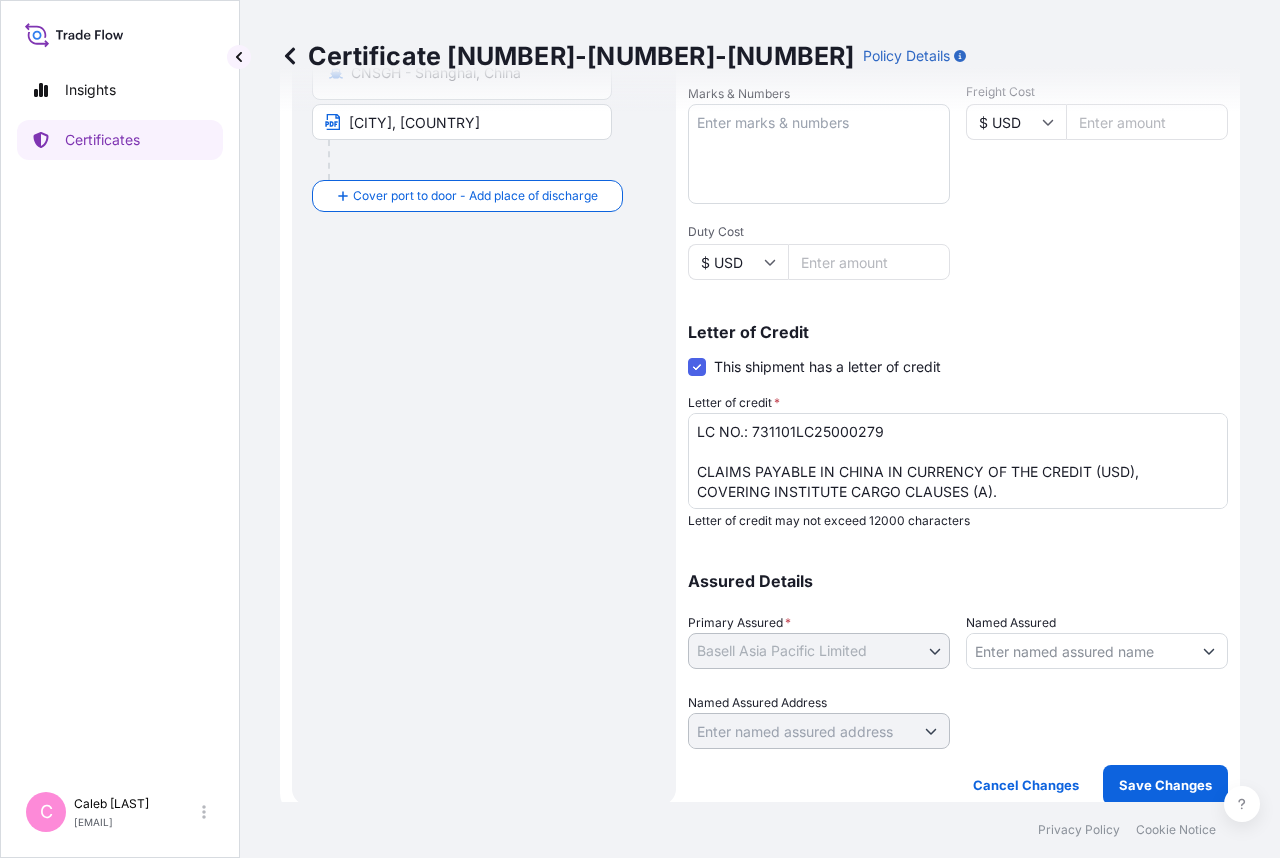 click on "Privacy Policy Cookie Notice" at bounding box center (760, 830) 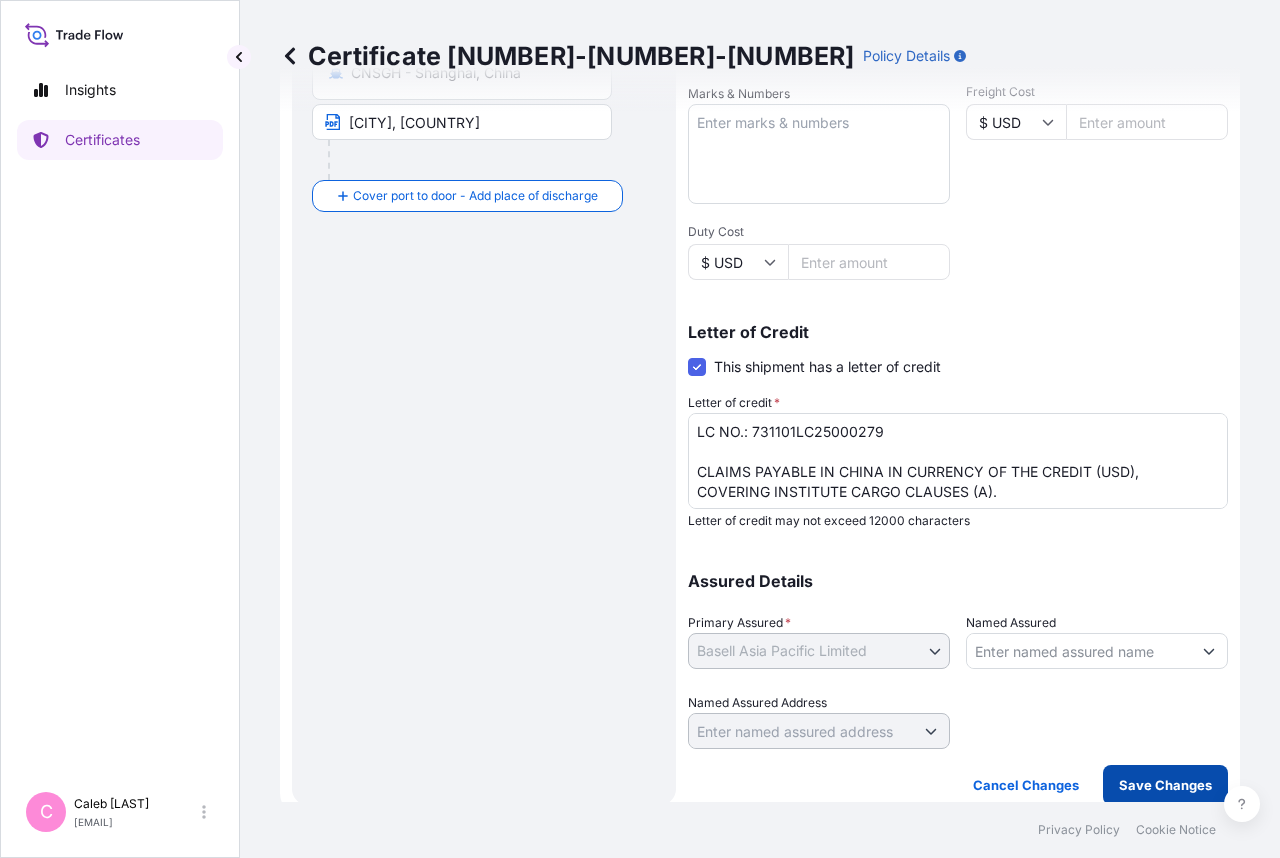 click on "Save Changes" at bounding box center (1165, 785) 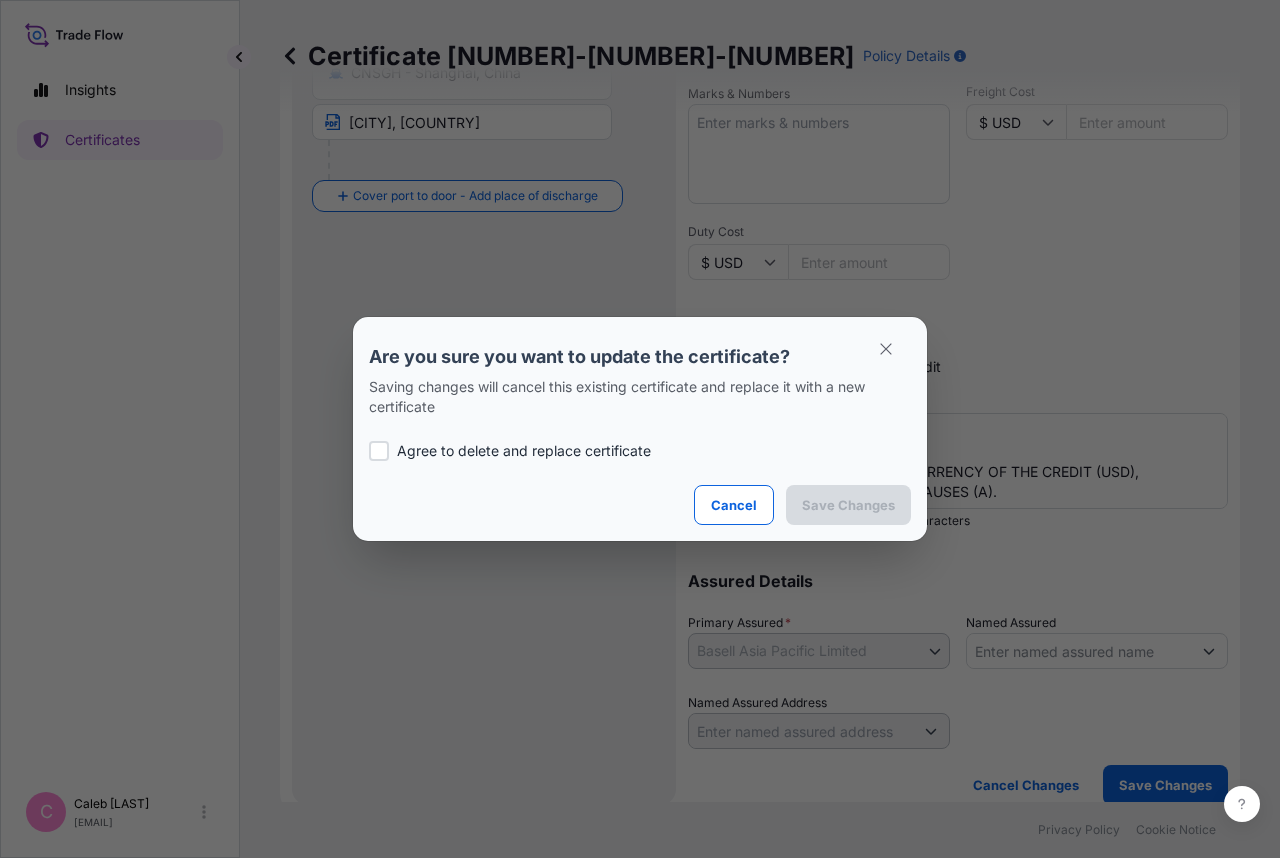 click at bounding box center (379, 451) 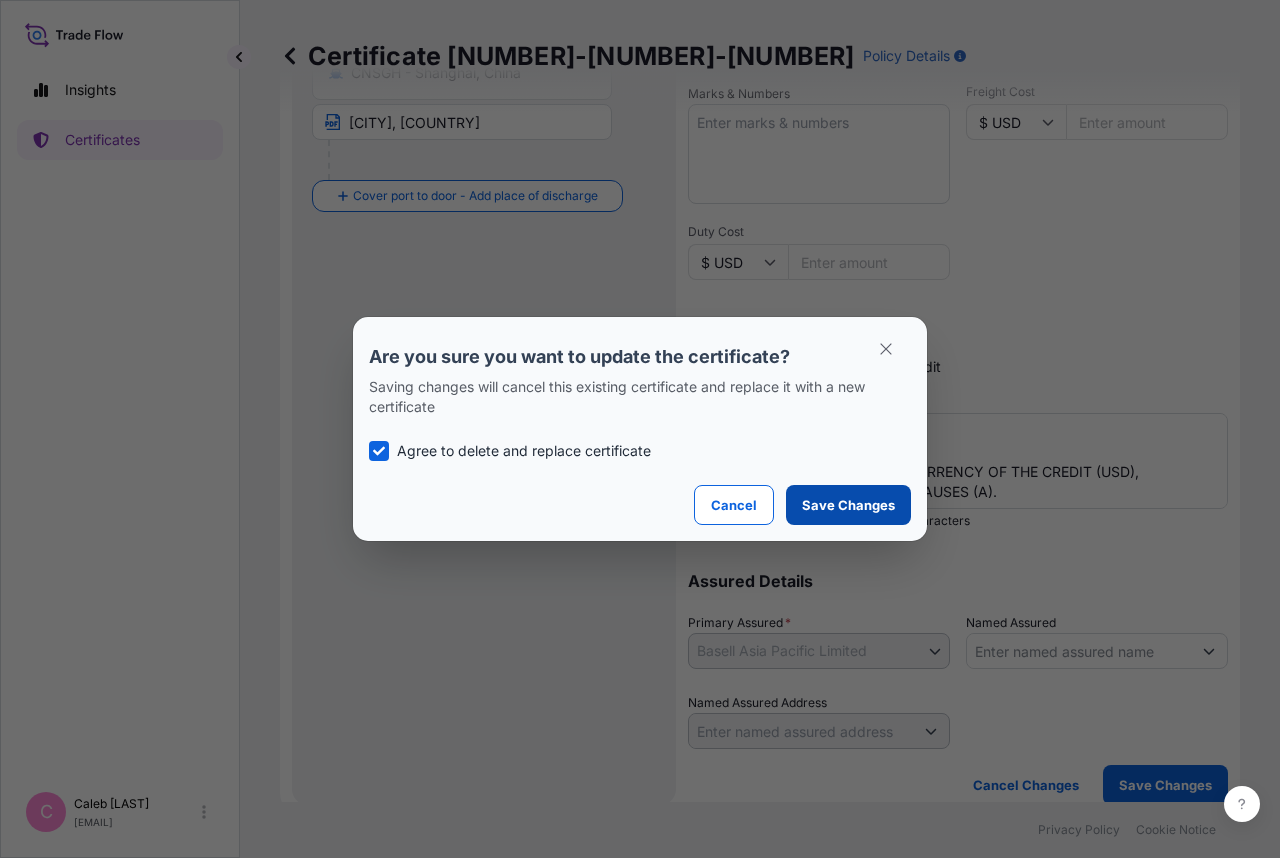 click on "Save Changes" at bounding box center [848, 505] 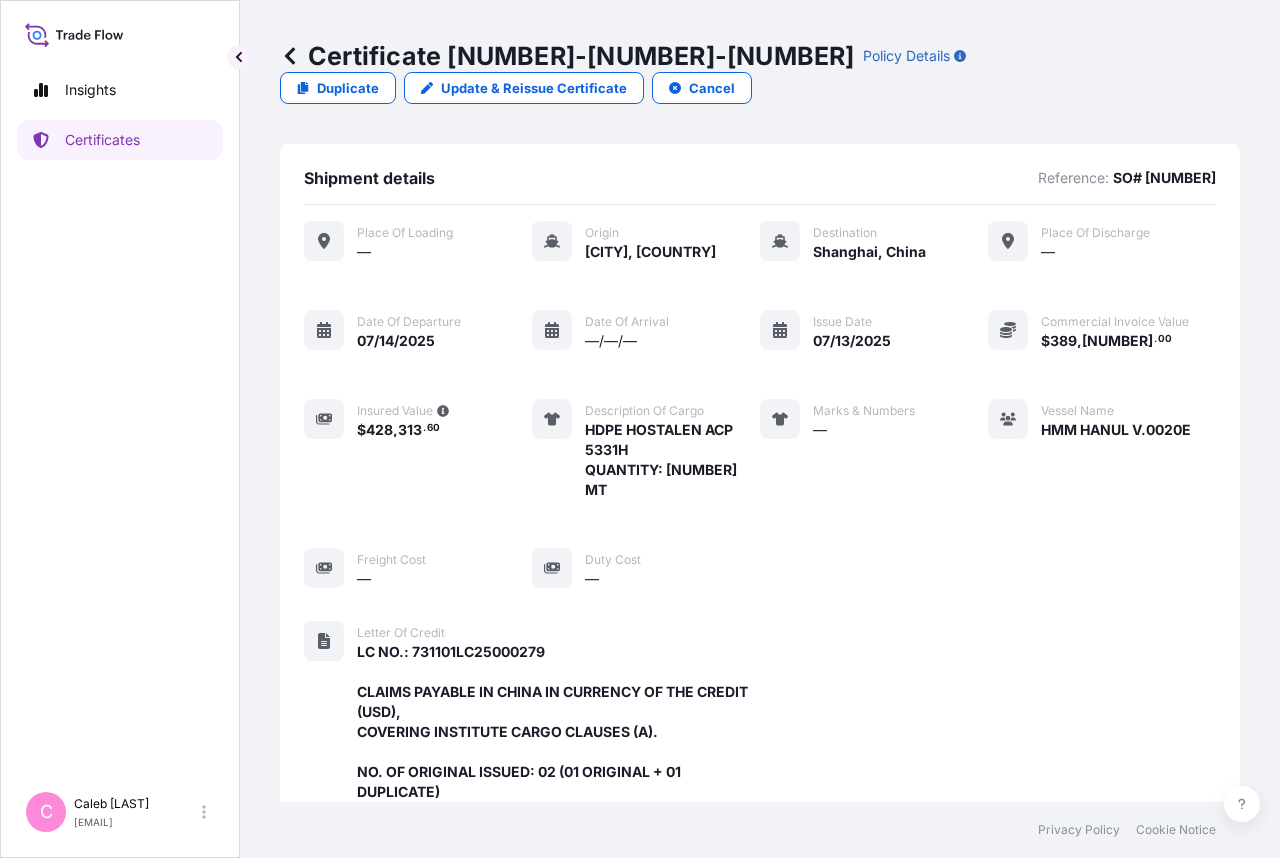 scroll, scrollTop: 599, scrollLeft: 0, axis: vertical 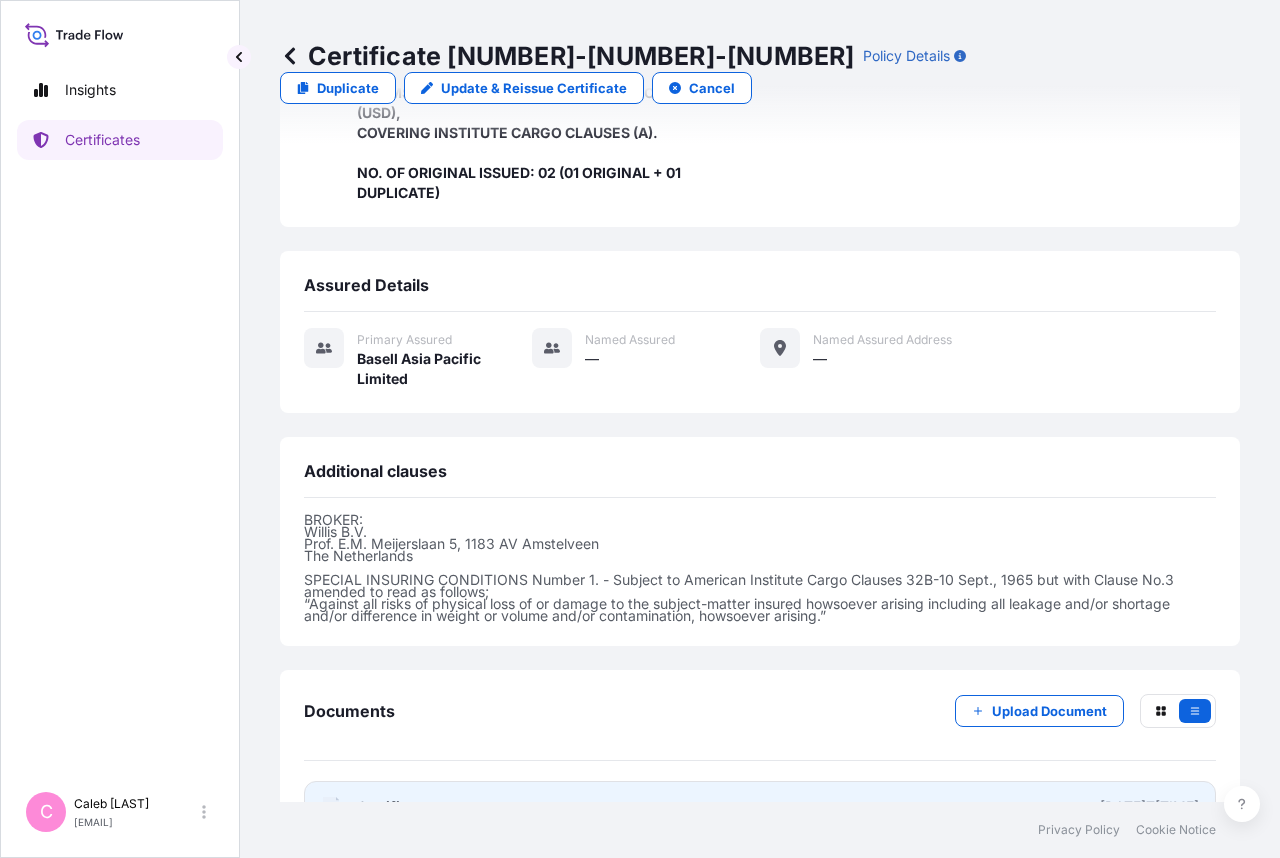 click on "Certificate" at bounding box center (393, 807) 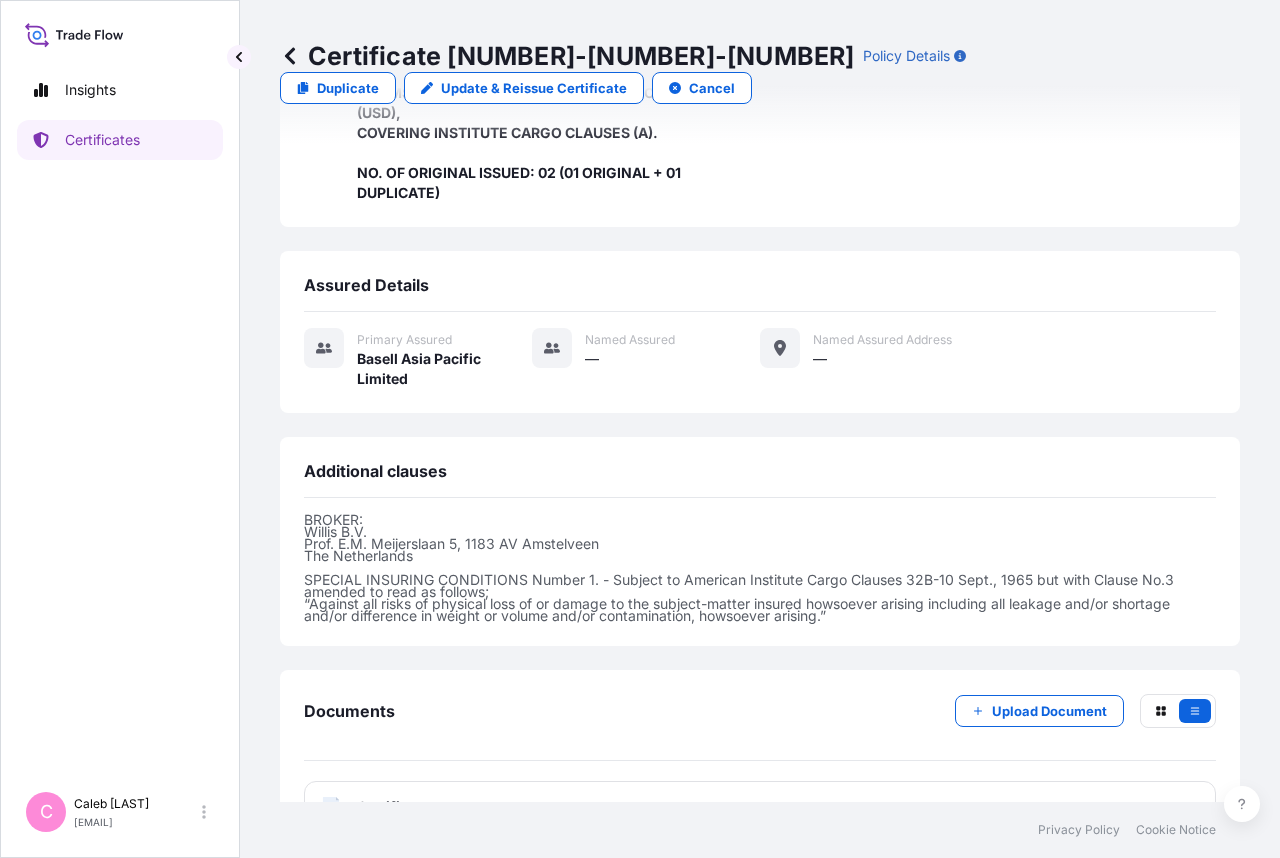 scroll, scrollTop: 0, scrollLeft: 0, axis: both 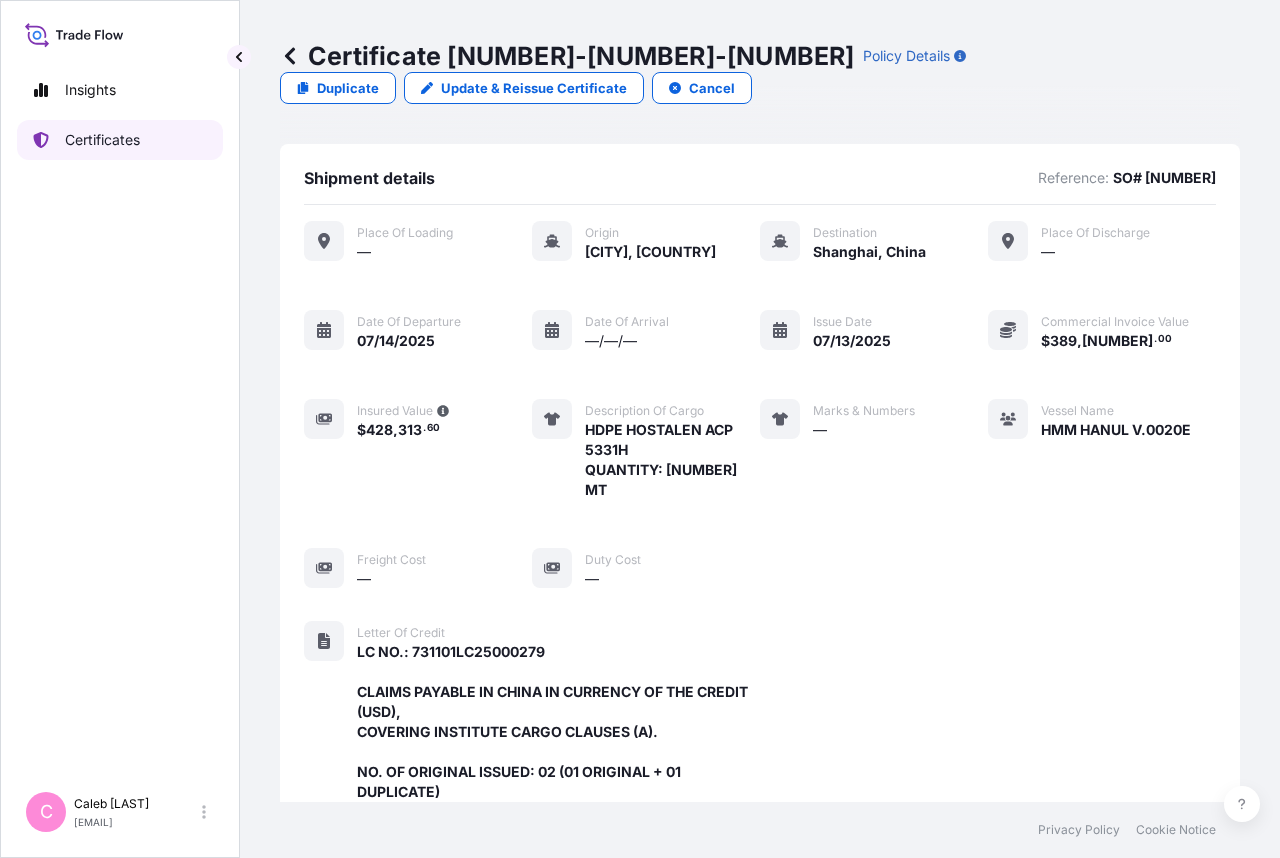 click on "Certificates" at bounding box center (120, 140) 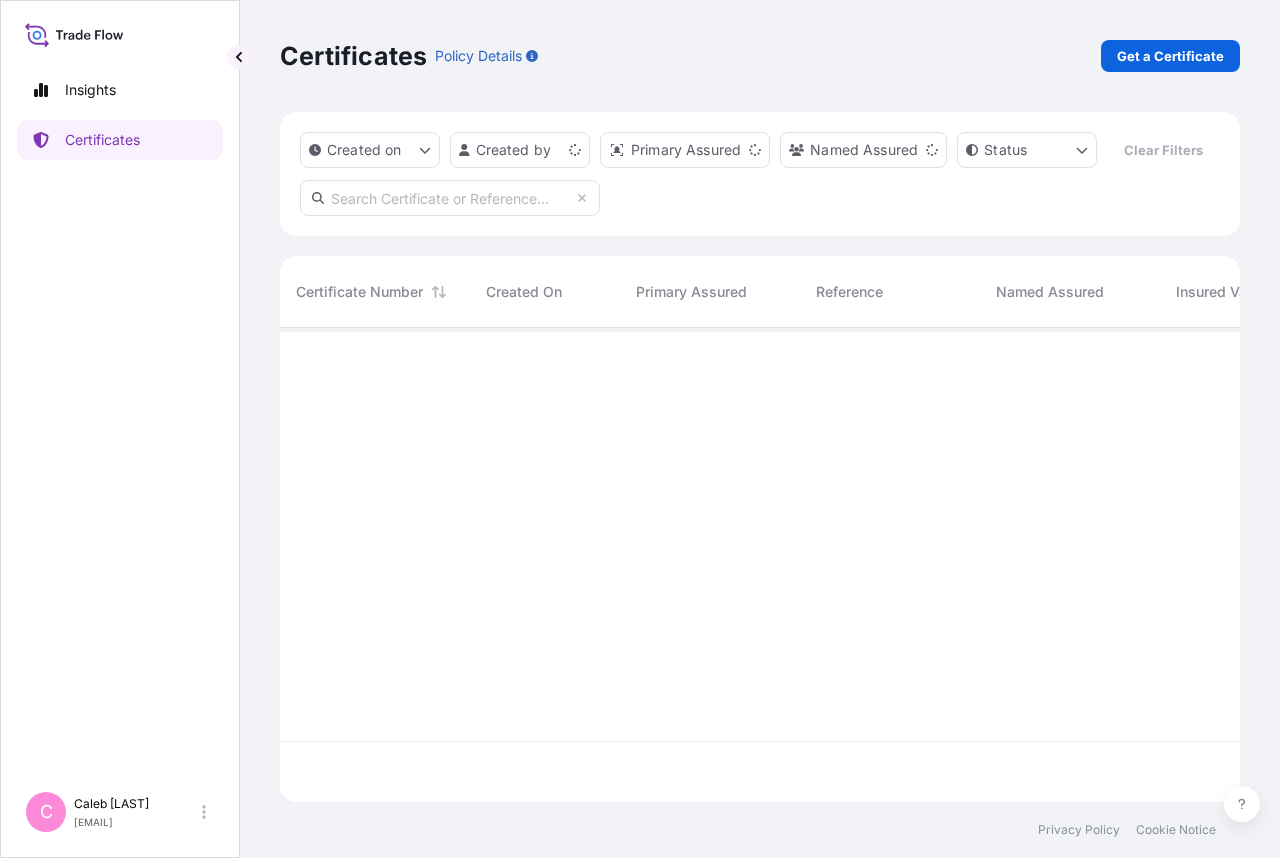 scroll, scrollTop: 18, scrollLeft: 18, axis: both 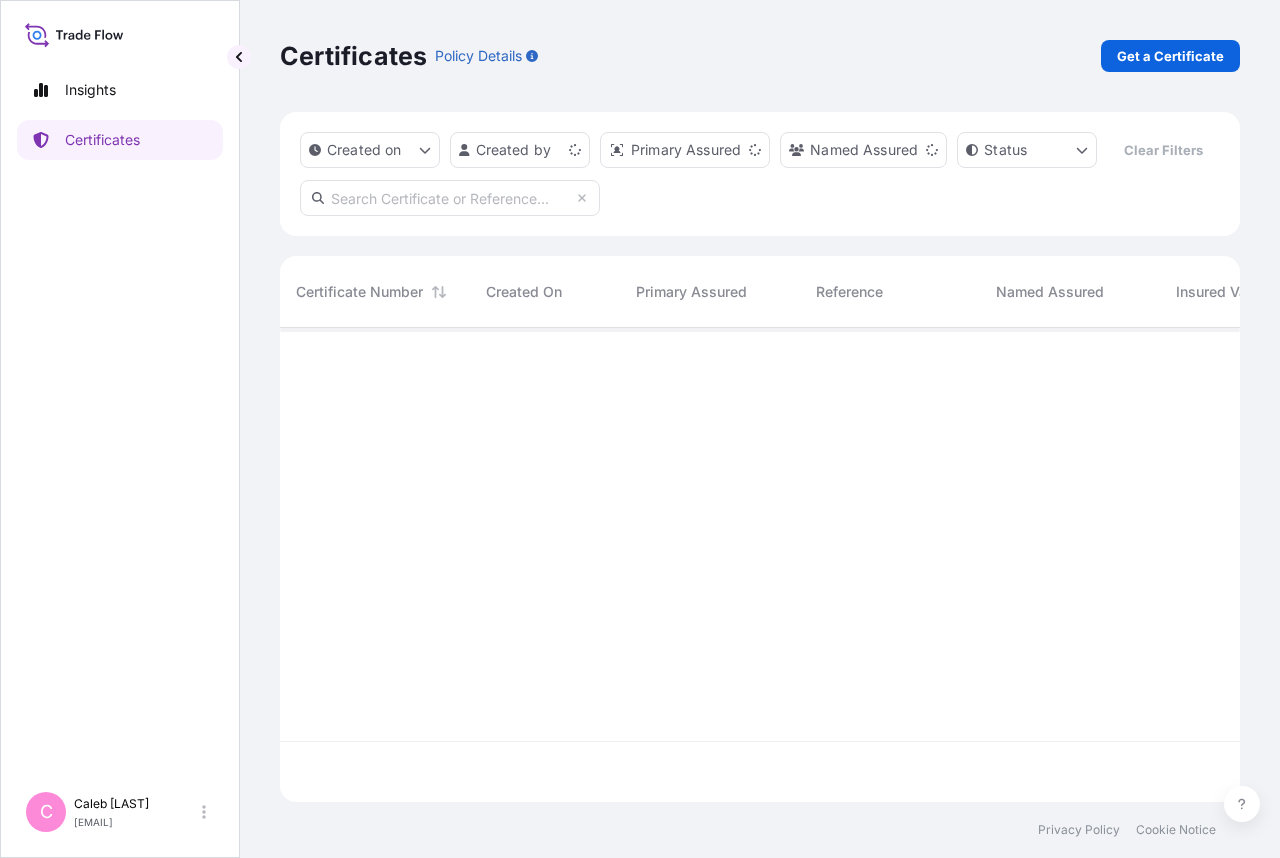 click at bounding box center (450, 198) 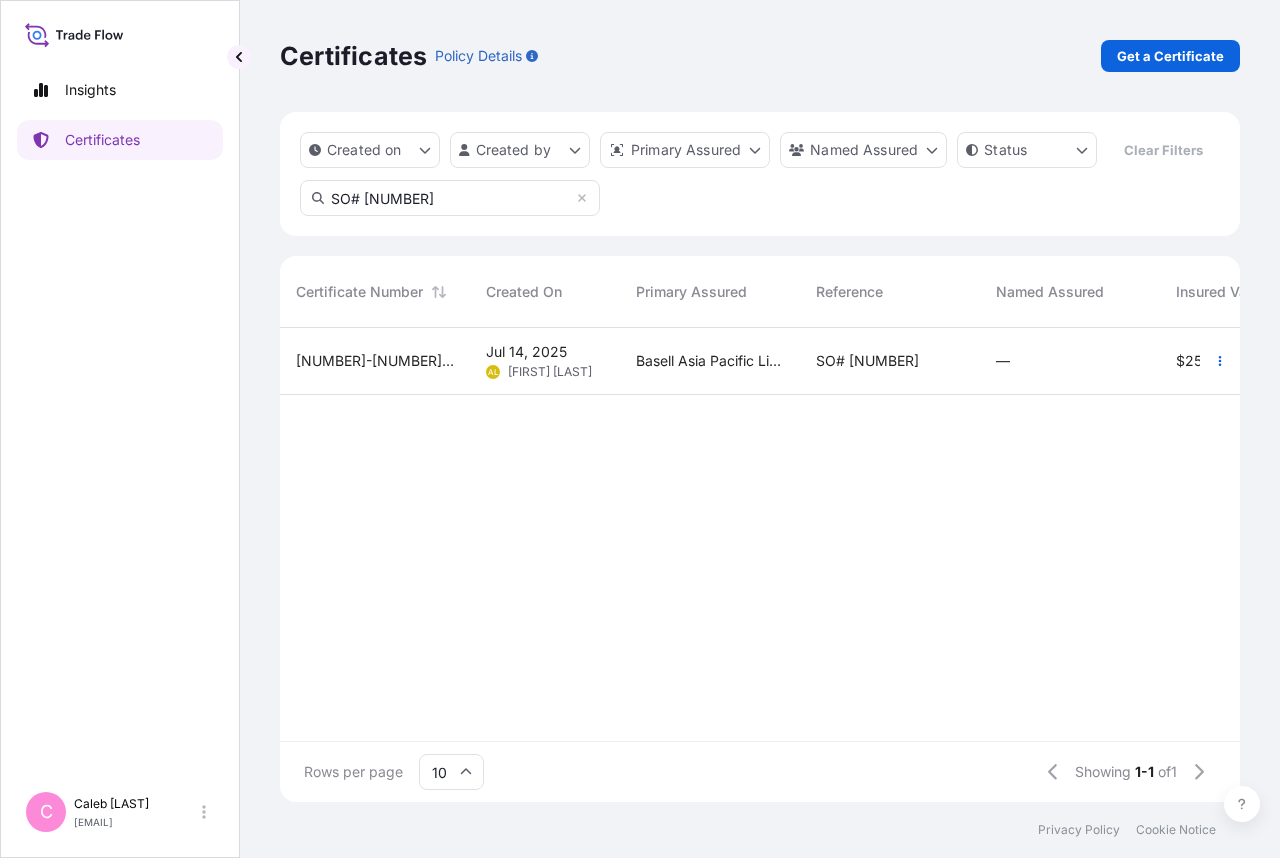 type on "SO# [NUMBER]" 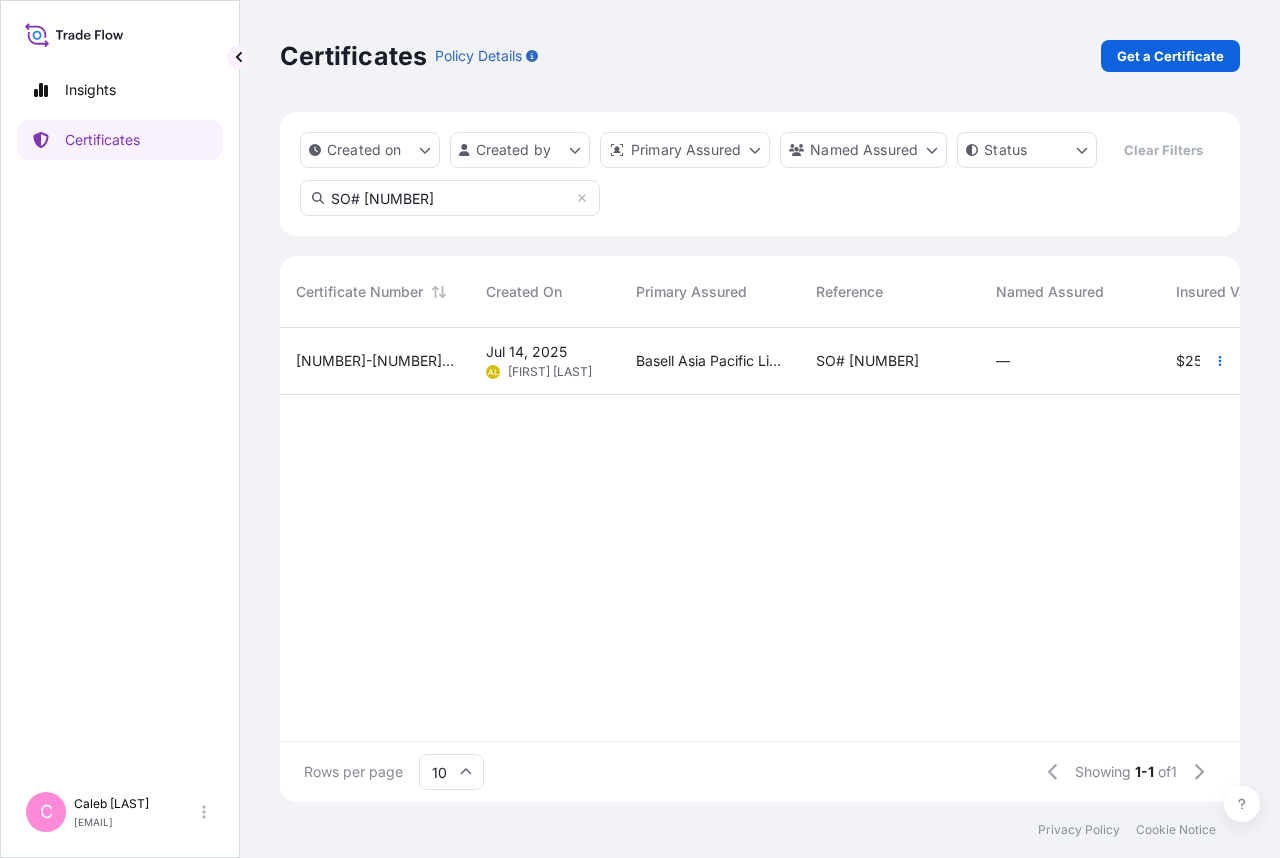 click on "SO# [NUMBER]" at bounding box center [890, 361] 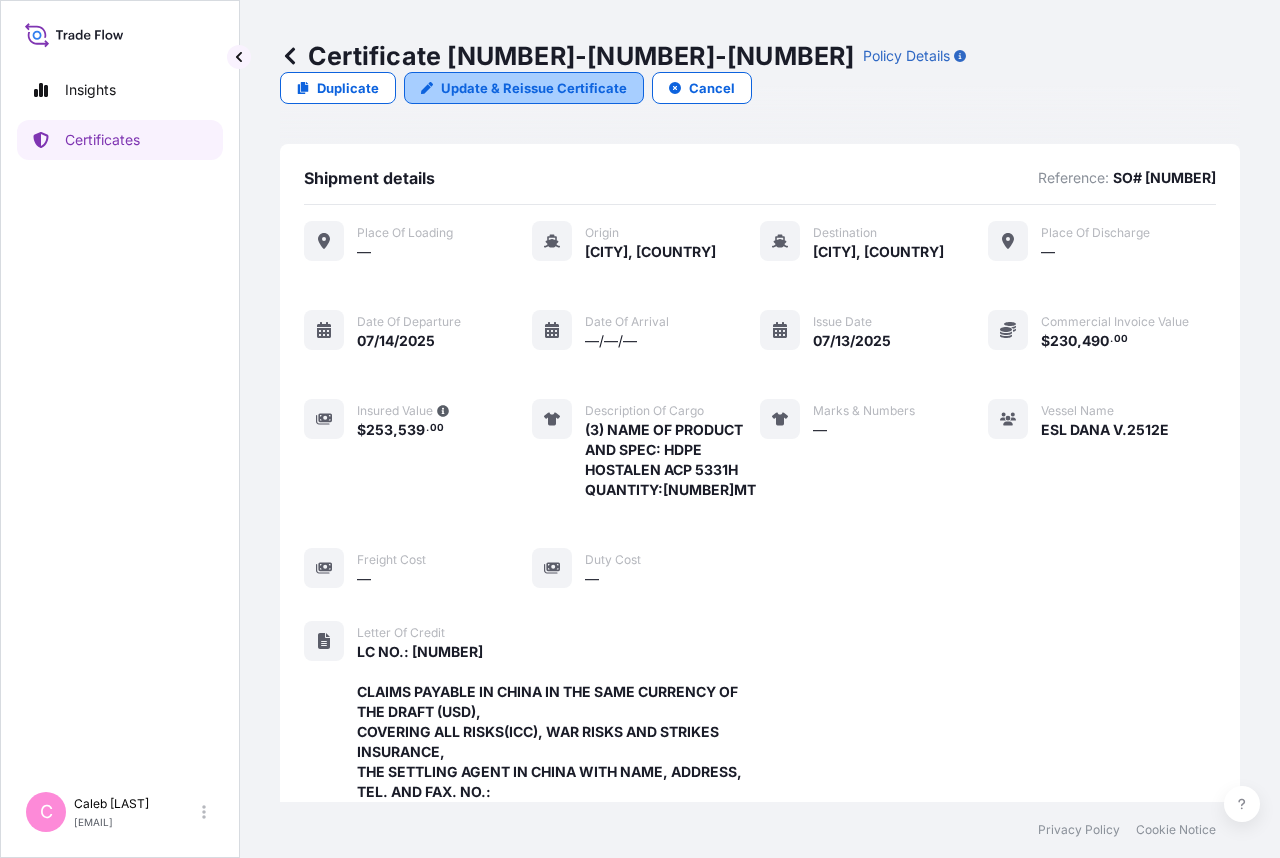click on "Update & Reissue Certificate" at bounding box center (534, 88) 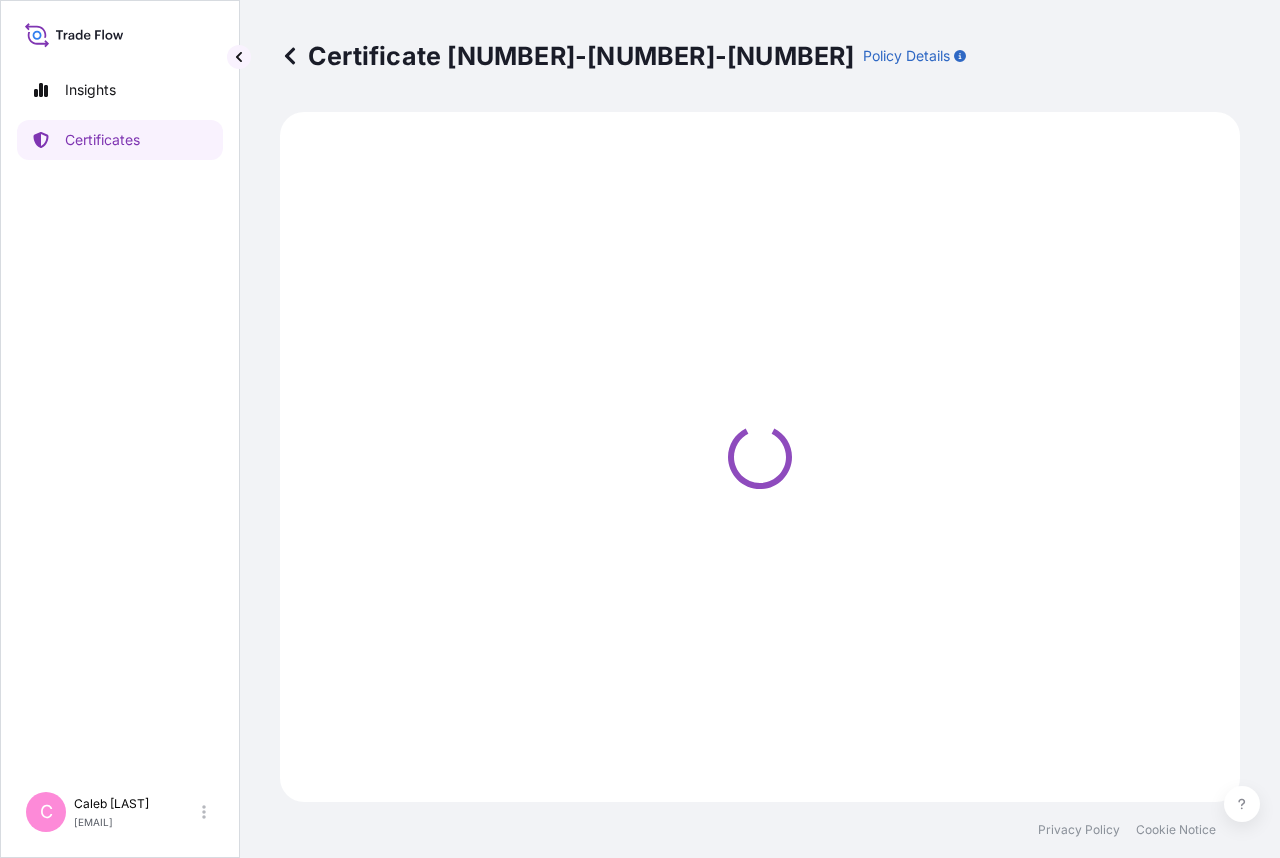 select on "Sea" 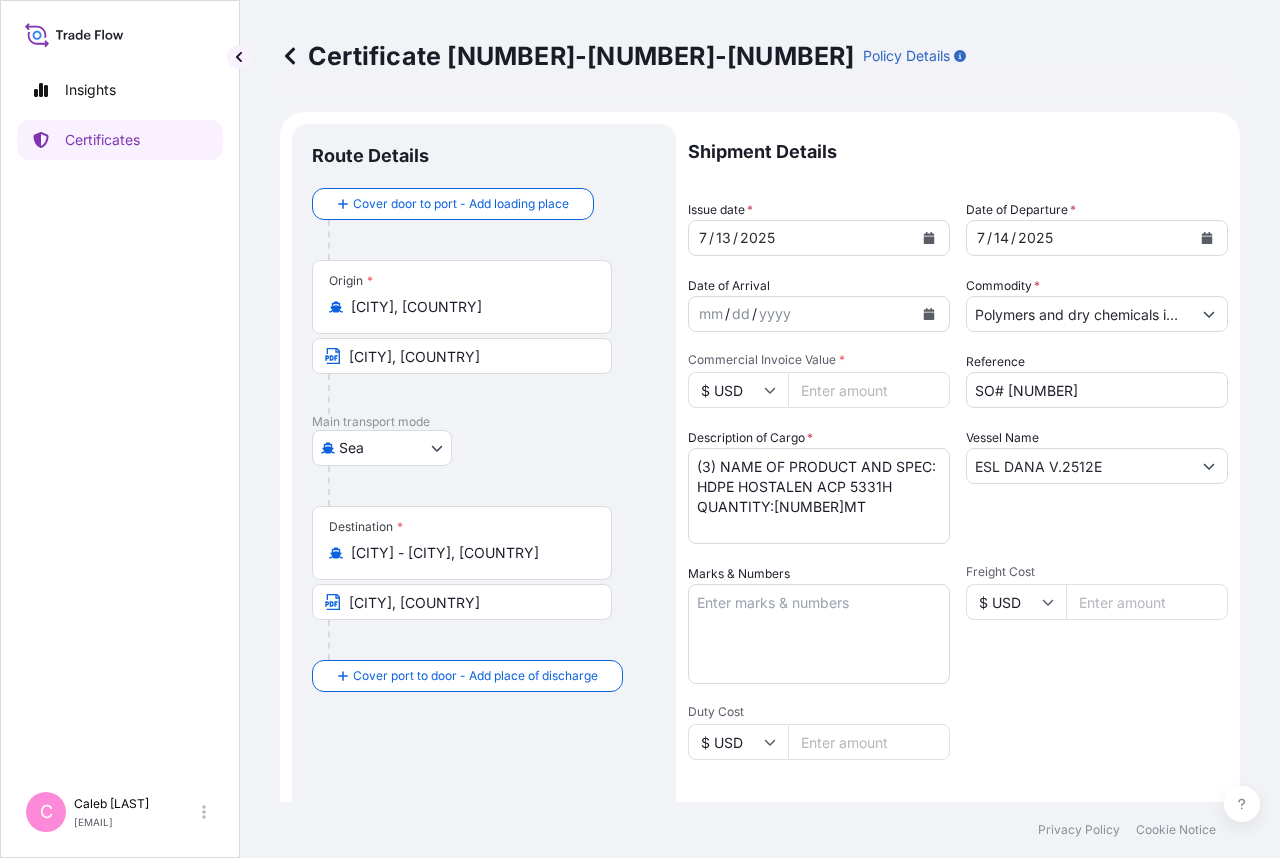 select on "32034" 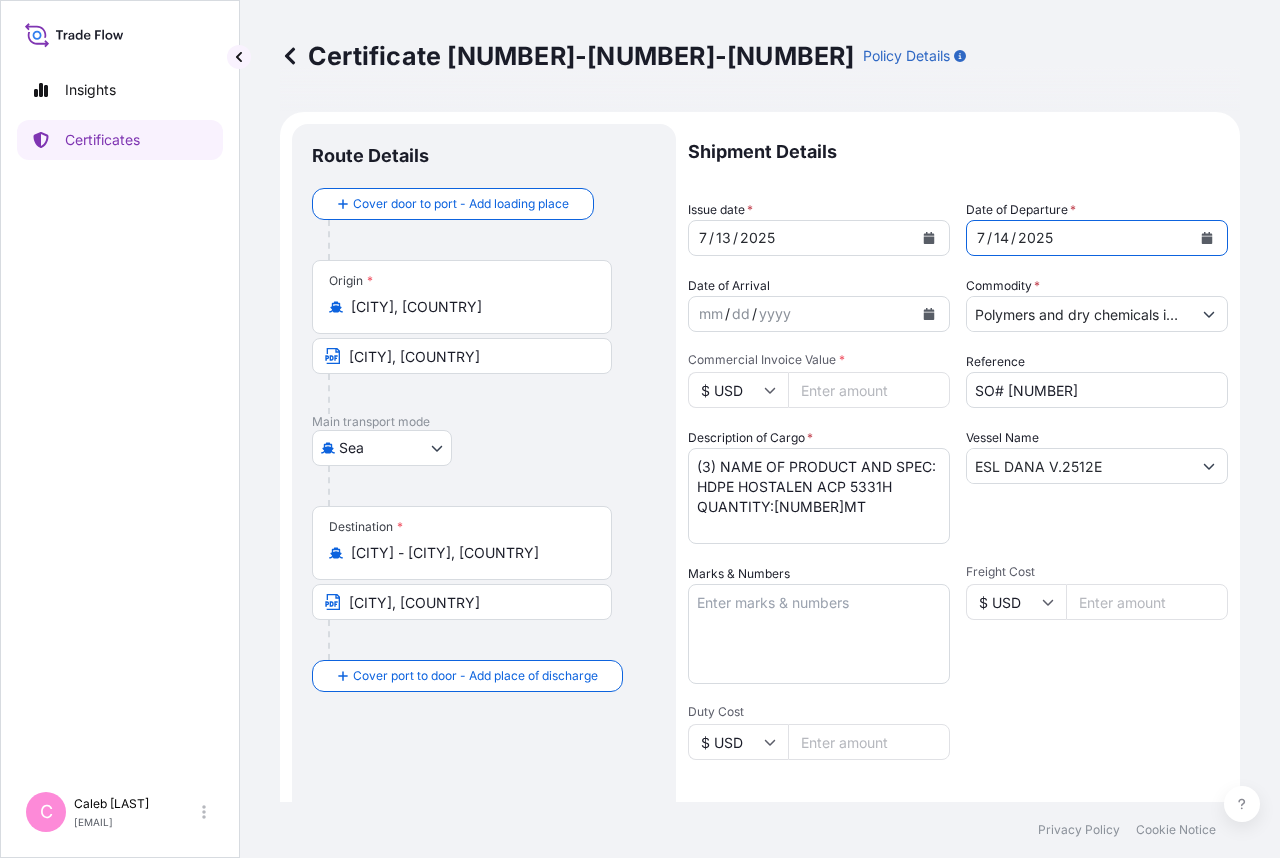 click at bounding box center [1207, 238] 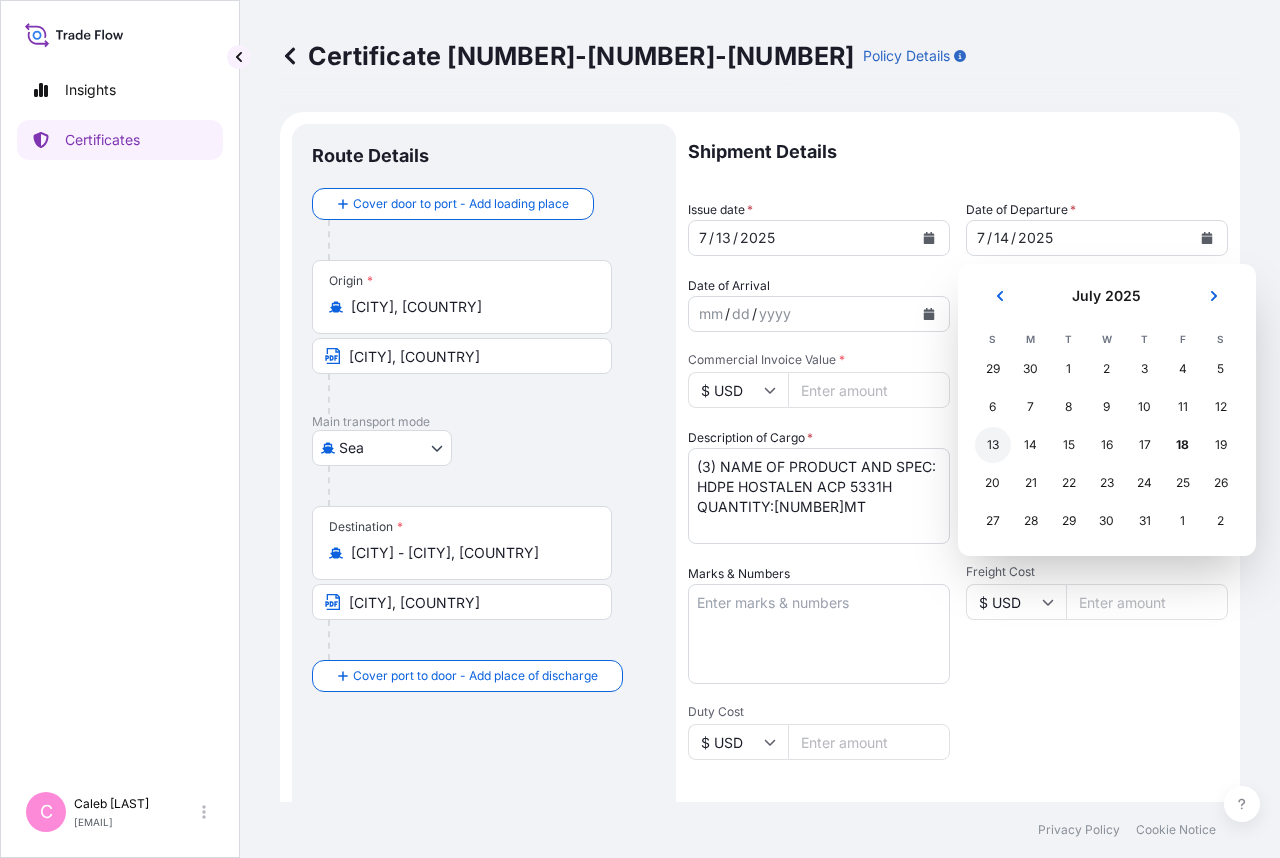 click on "13" at bounding box center [993, 445] 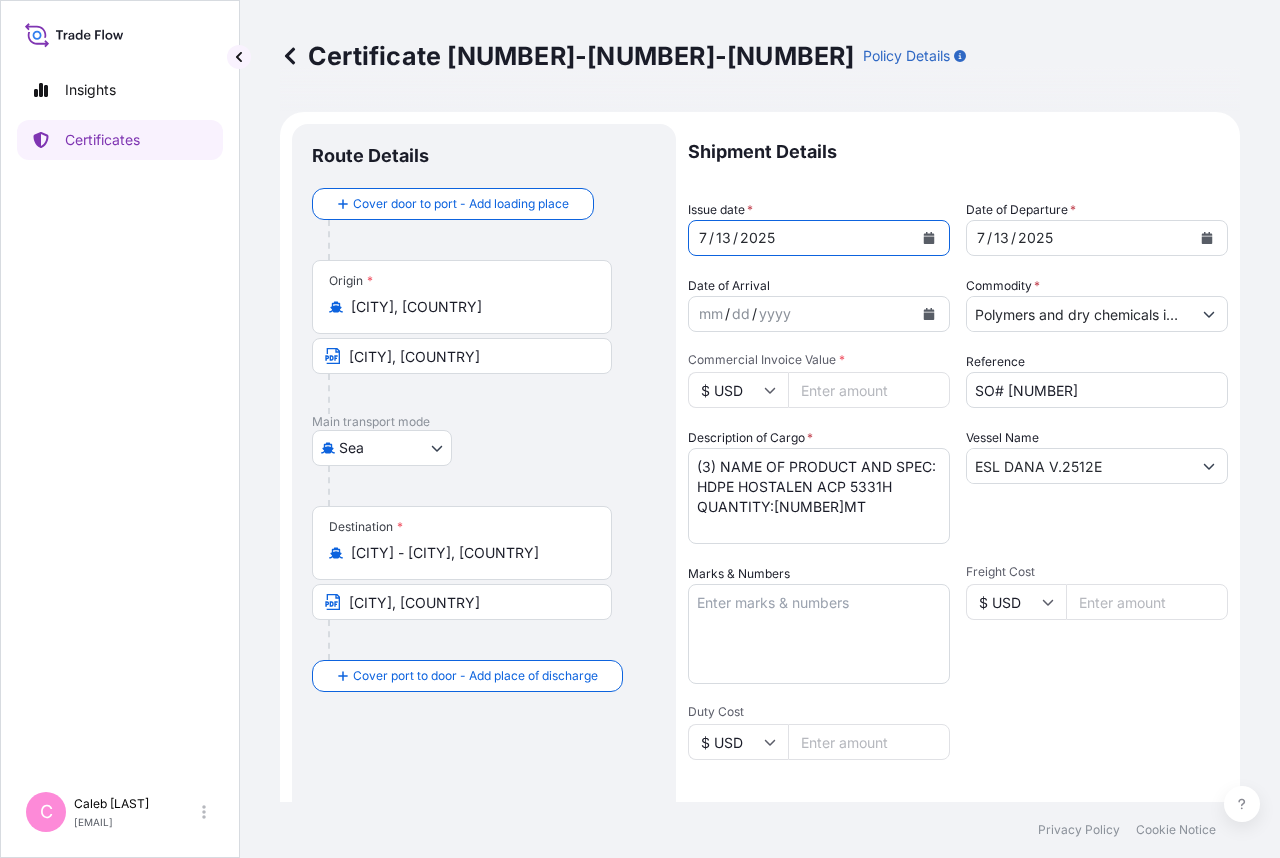 click on "[NUMBER] / [NUMBER] / [NUMBER]" at bounding box center [801, 238] 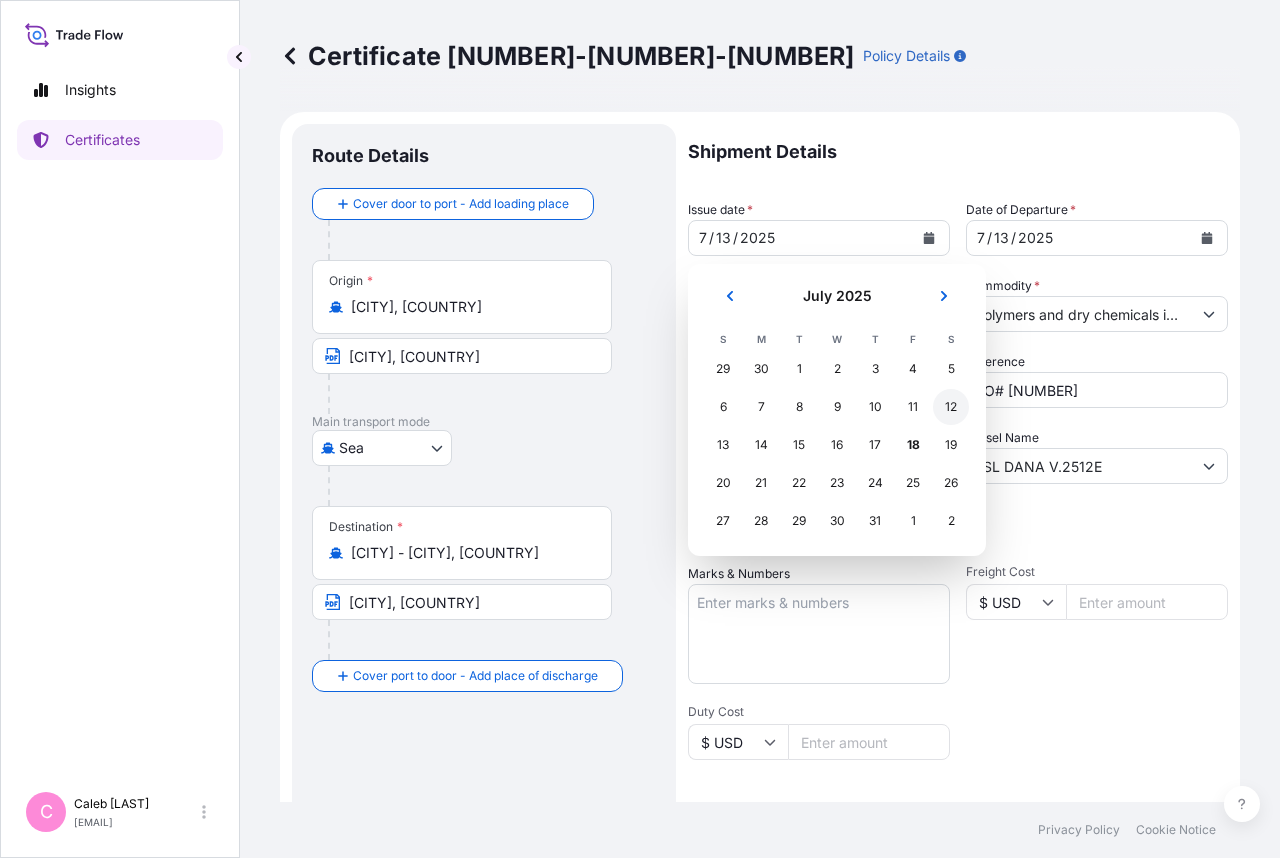 click on "12" at bounding box center (951, 407) 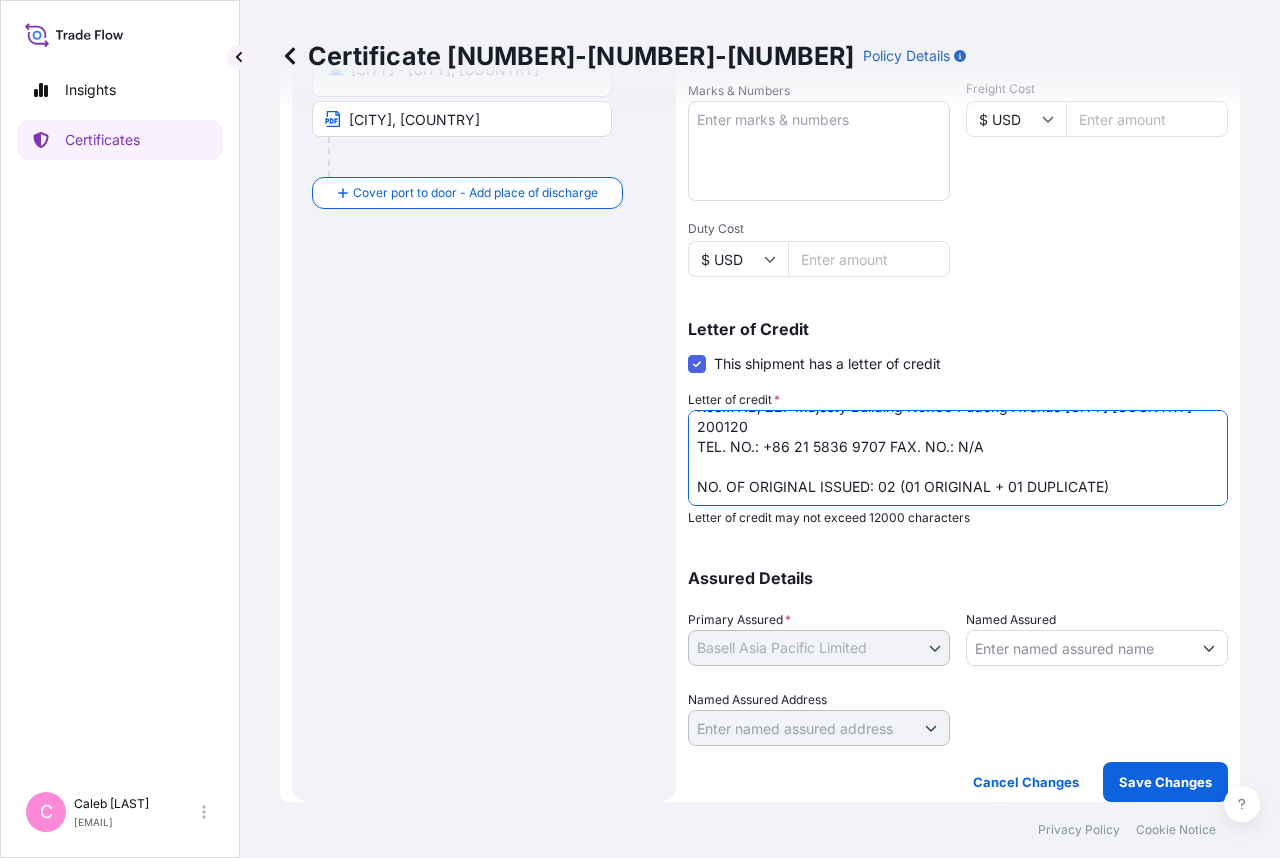scroll, scrollTop: 202, scrollLeft: 0, axis: vertical 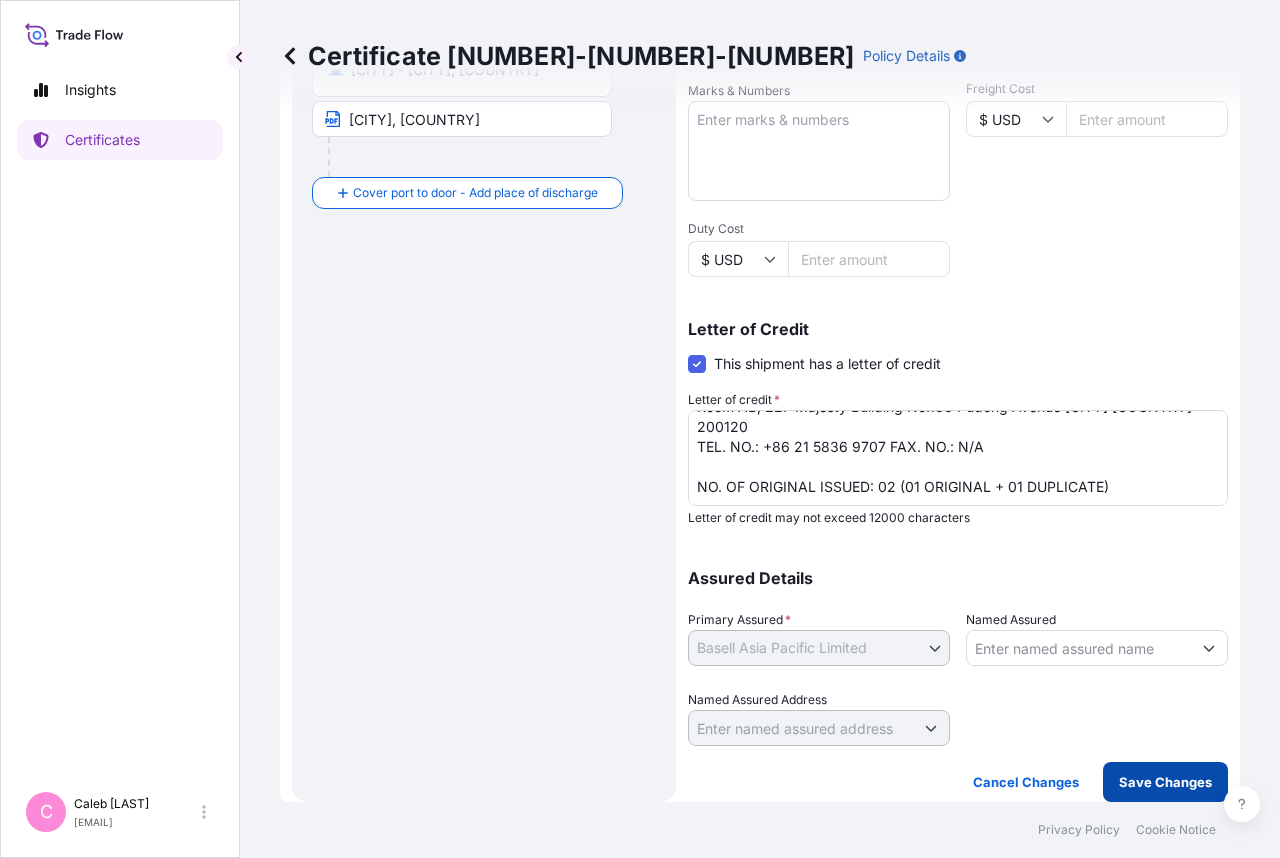 click on "Save Changes" at bounding box center (1165, 782) 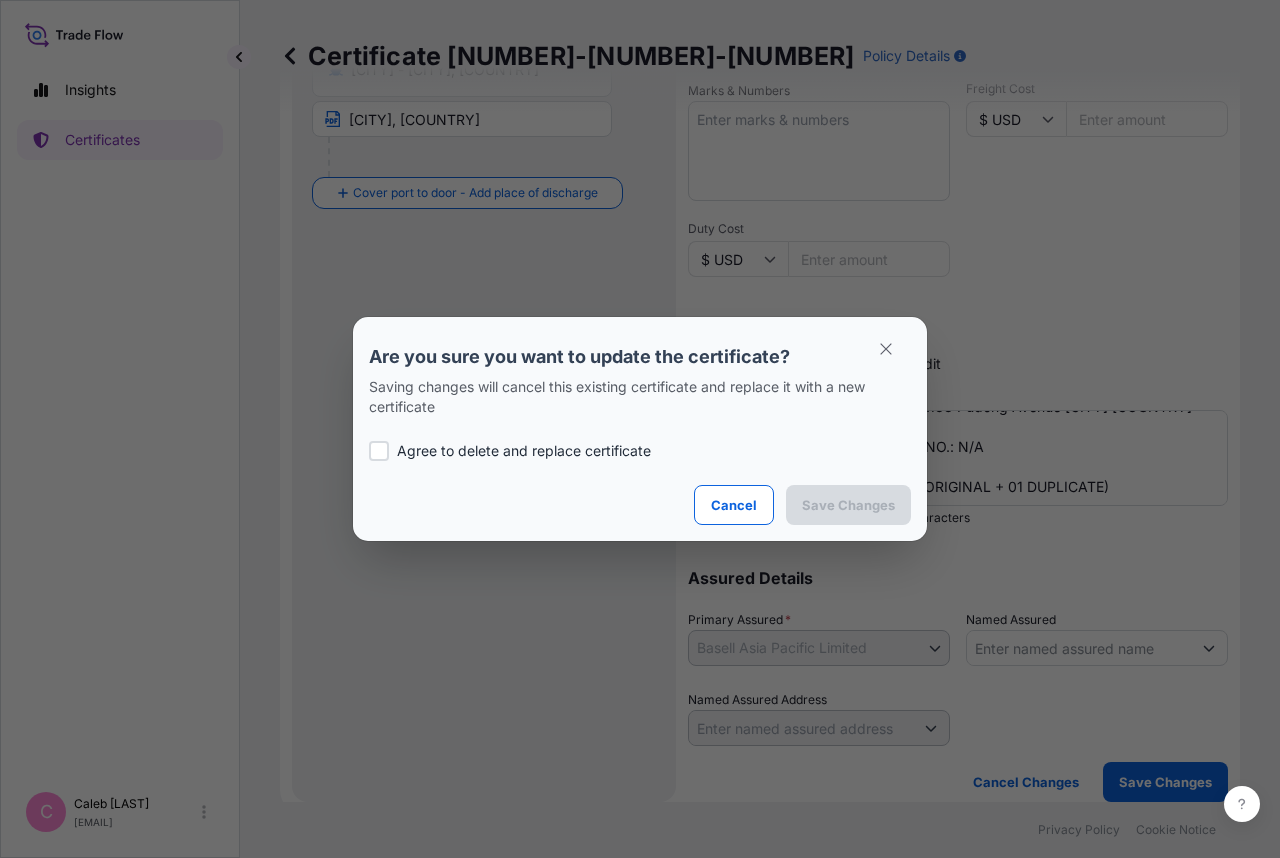 click at bounding box center (379, 451) 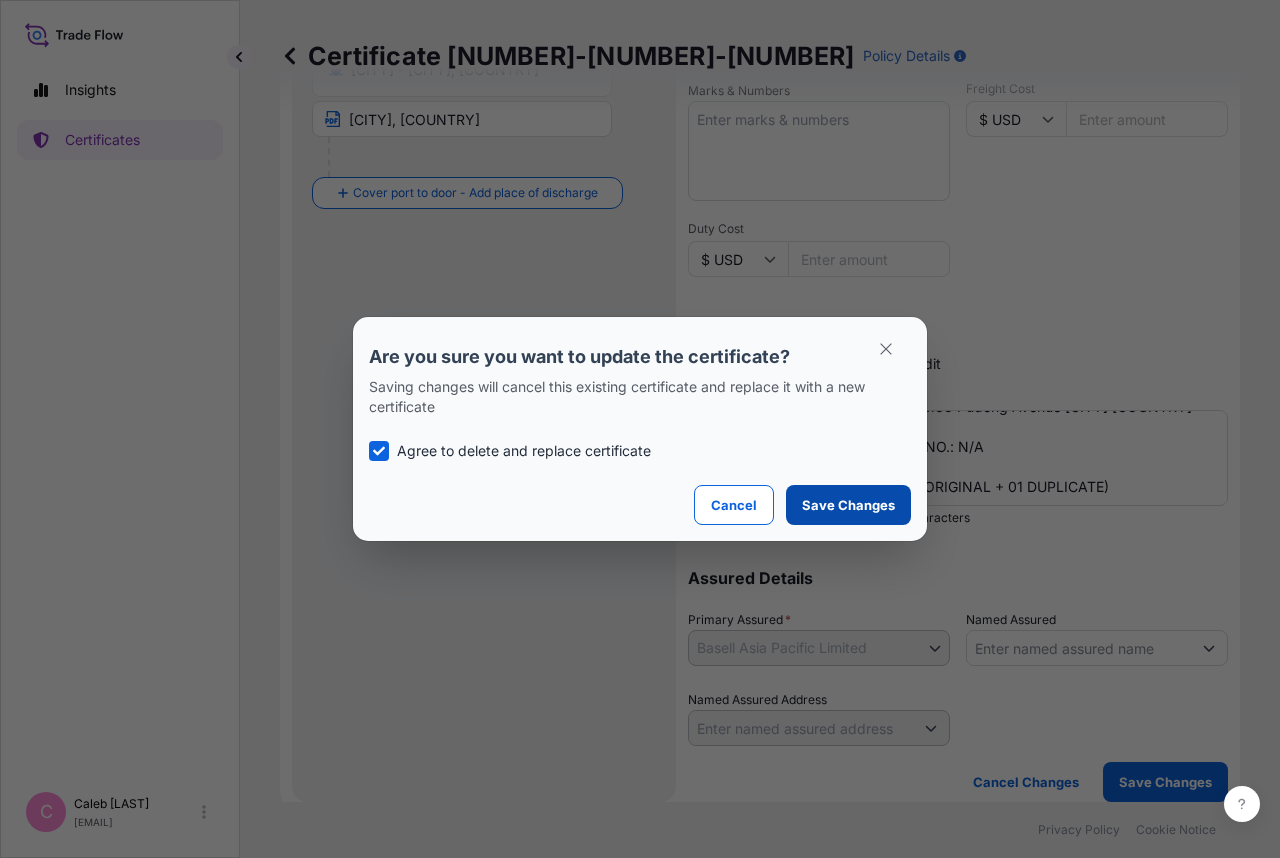 click on "Save Changes" at bounding box center (848, 505) 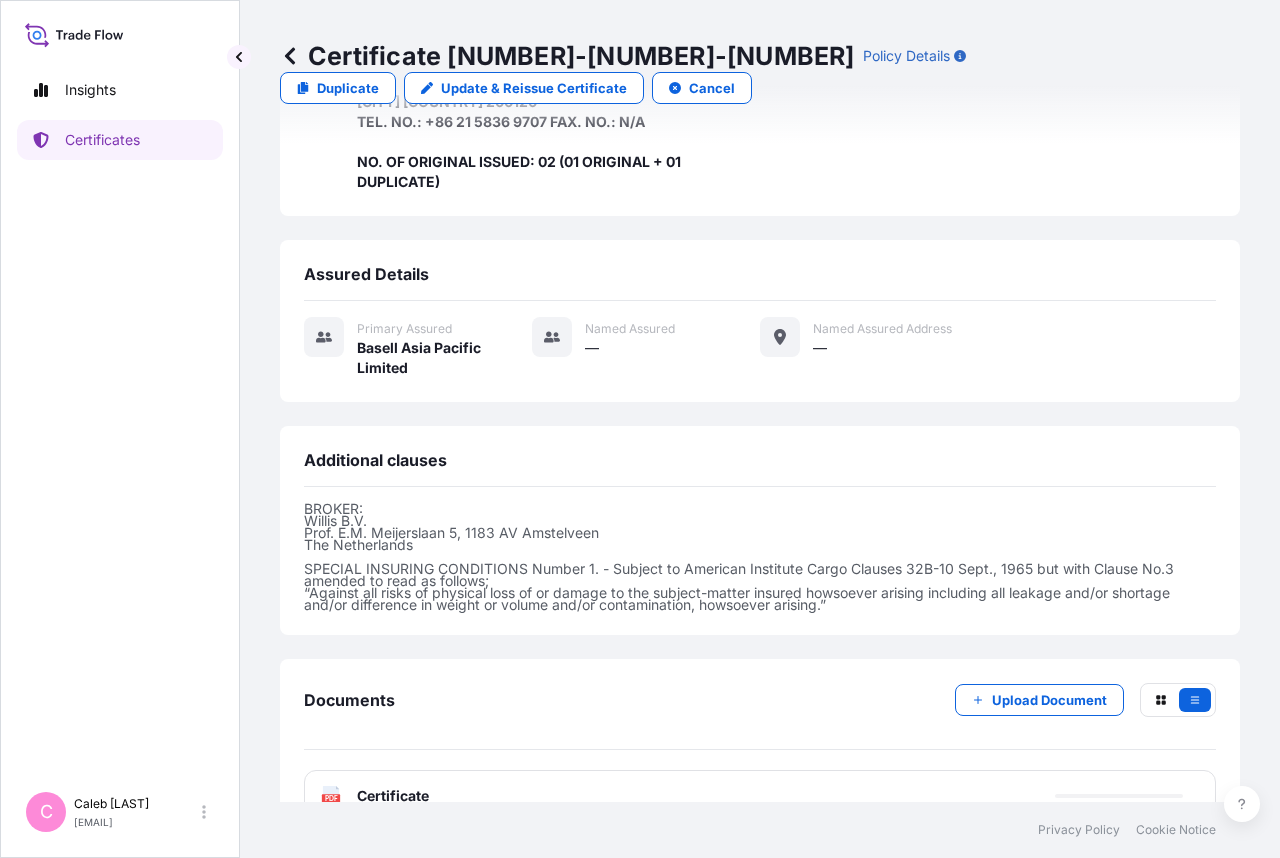 scroll, scrollTop: 759, scrollLeft: 0, axis: vertical 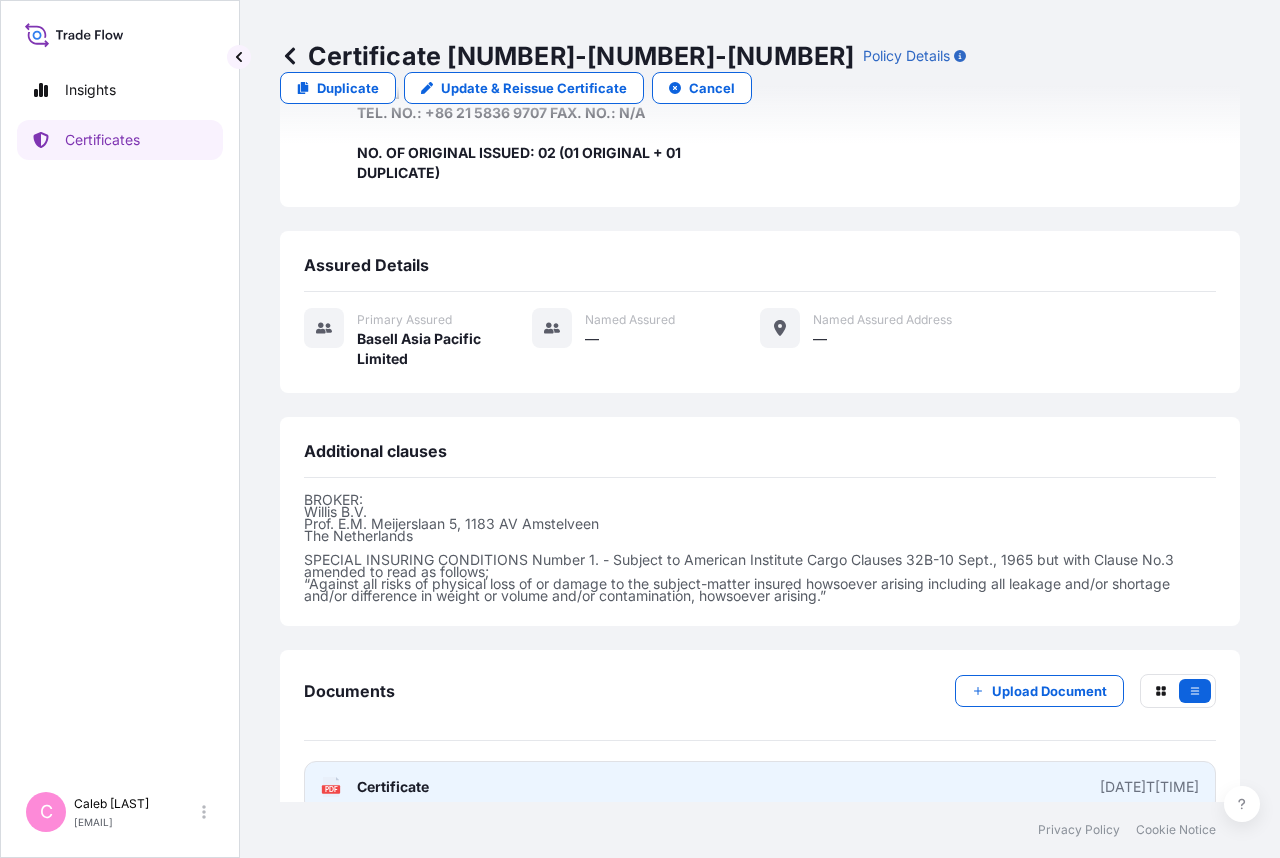 click on "Certificate" at bounding box center [393, 787] 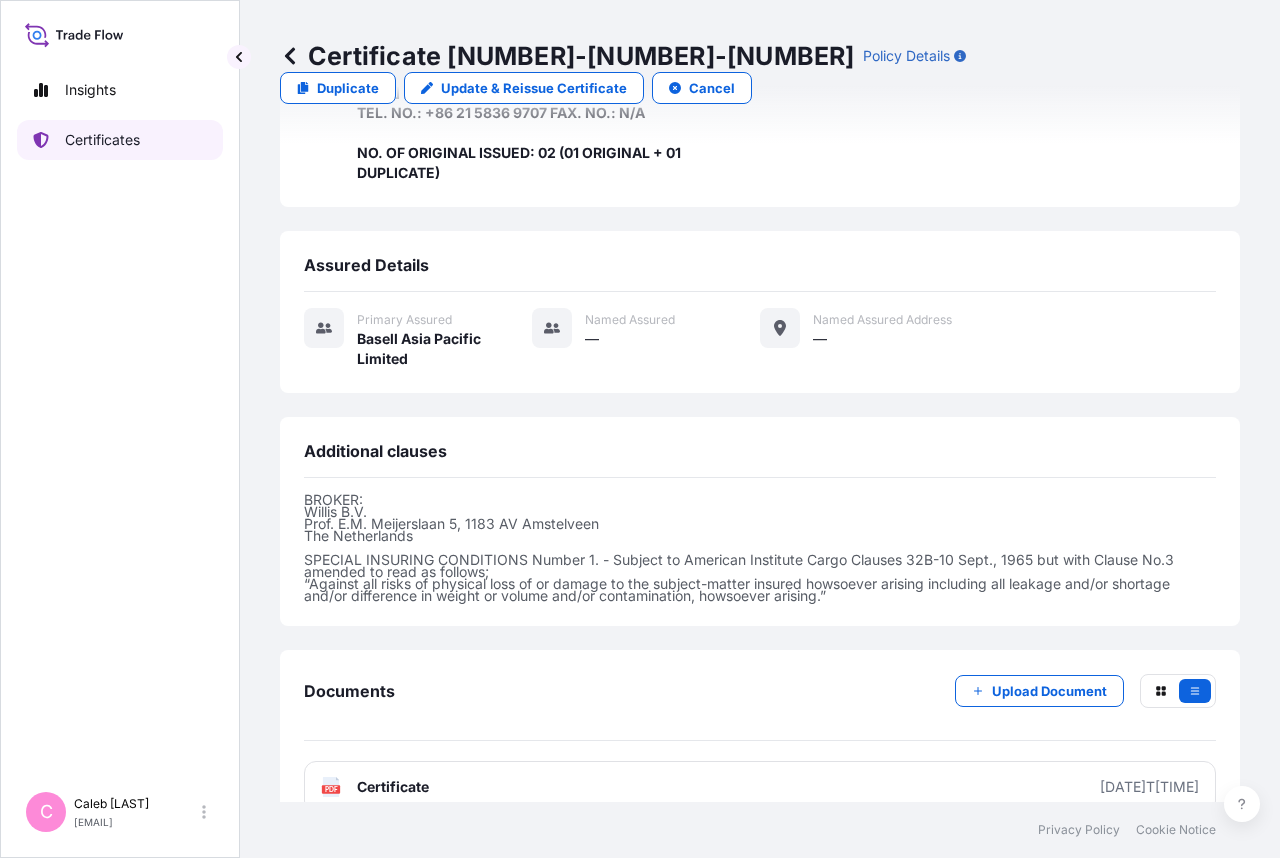 click on "Certificates" at bounding box center (120, 140) 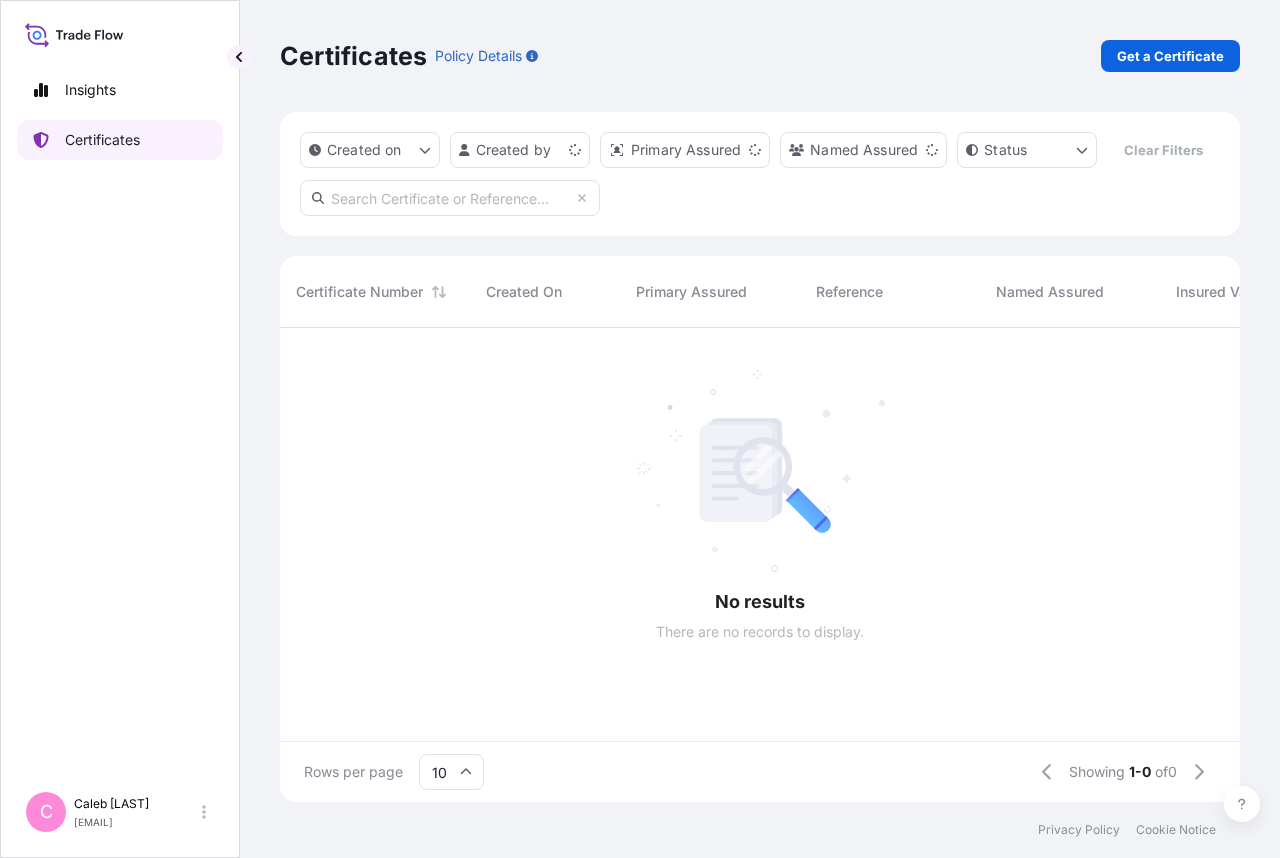 scroll, scrollTop: 0, scrollLeft: 0, axis: both 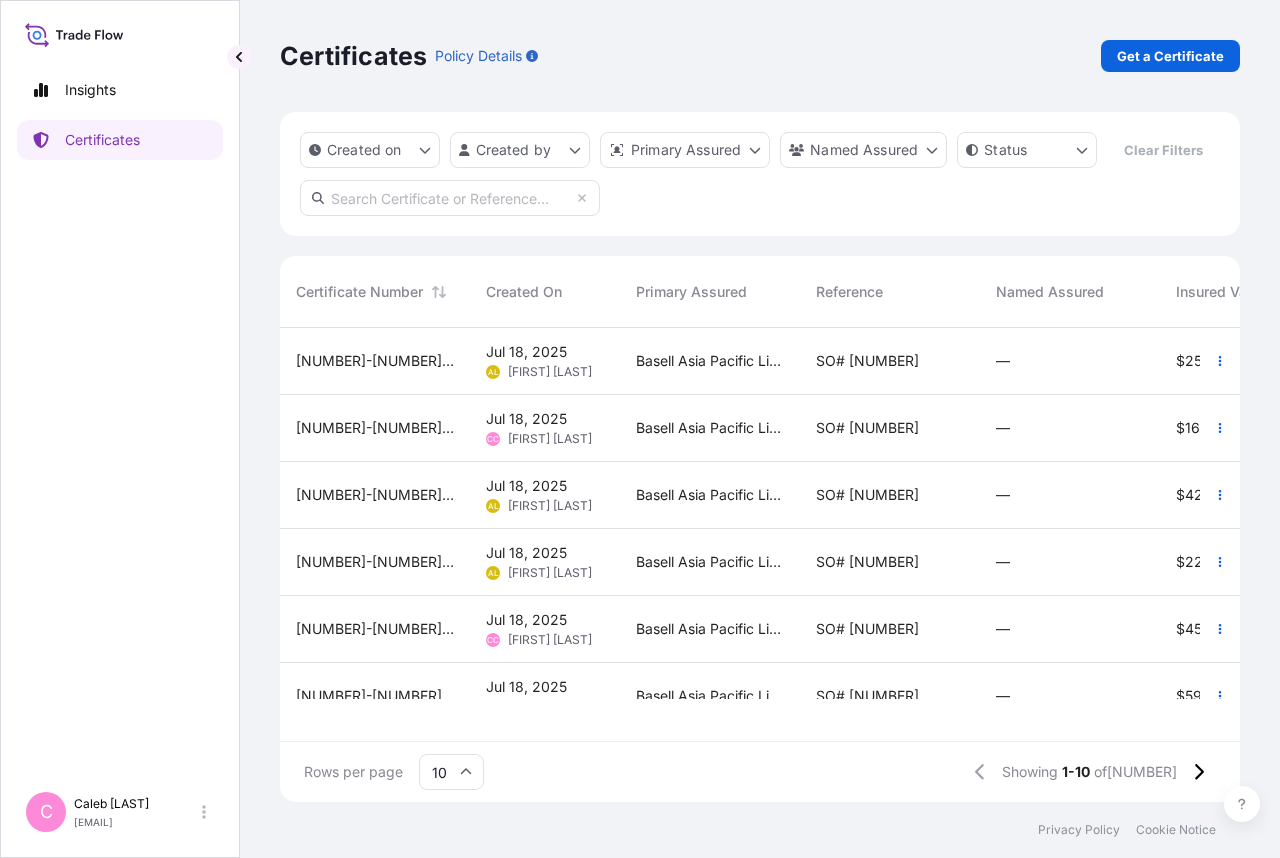 click at bounding box center [450, 198] 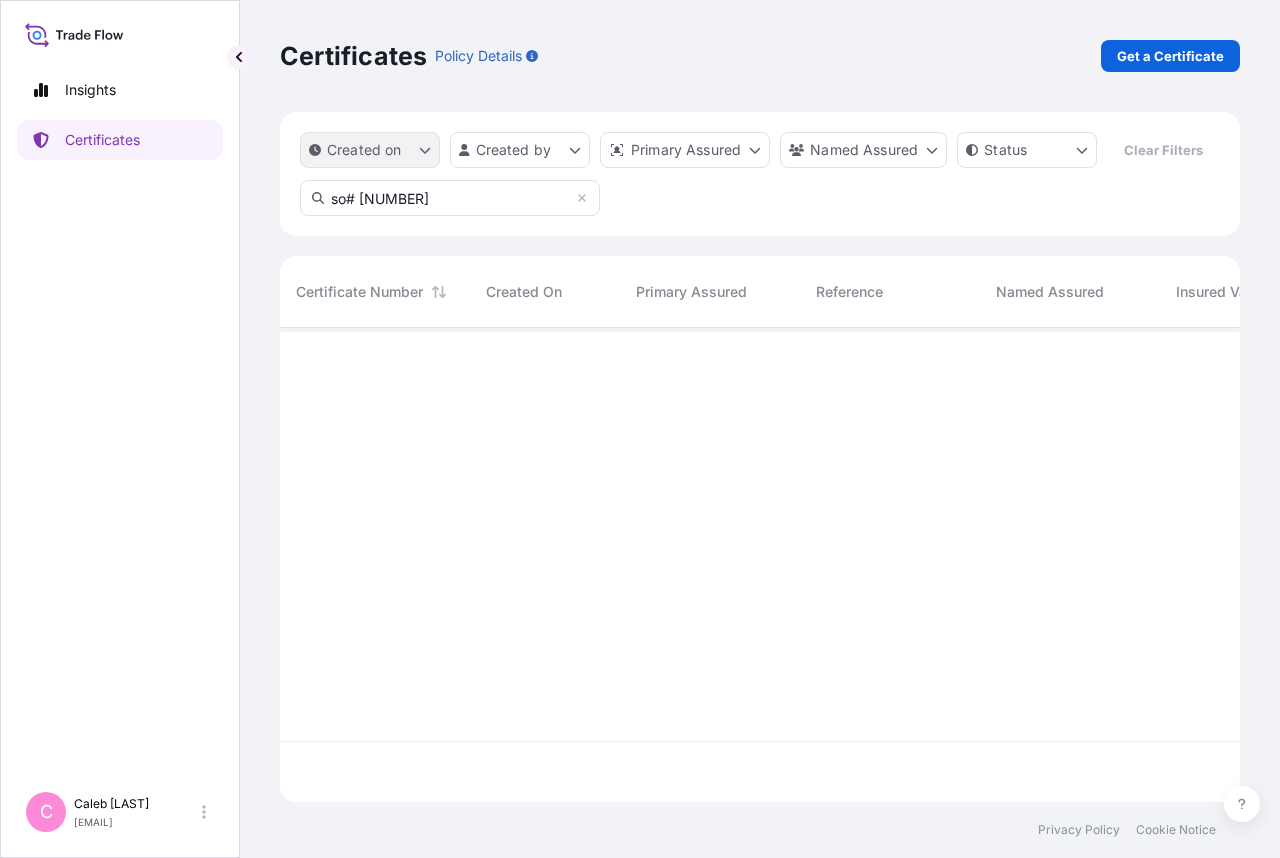 type on "so# [NUMBER]" 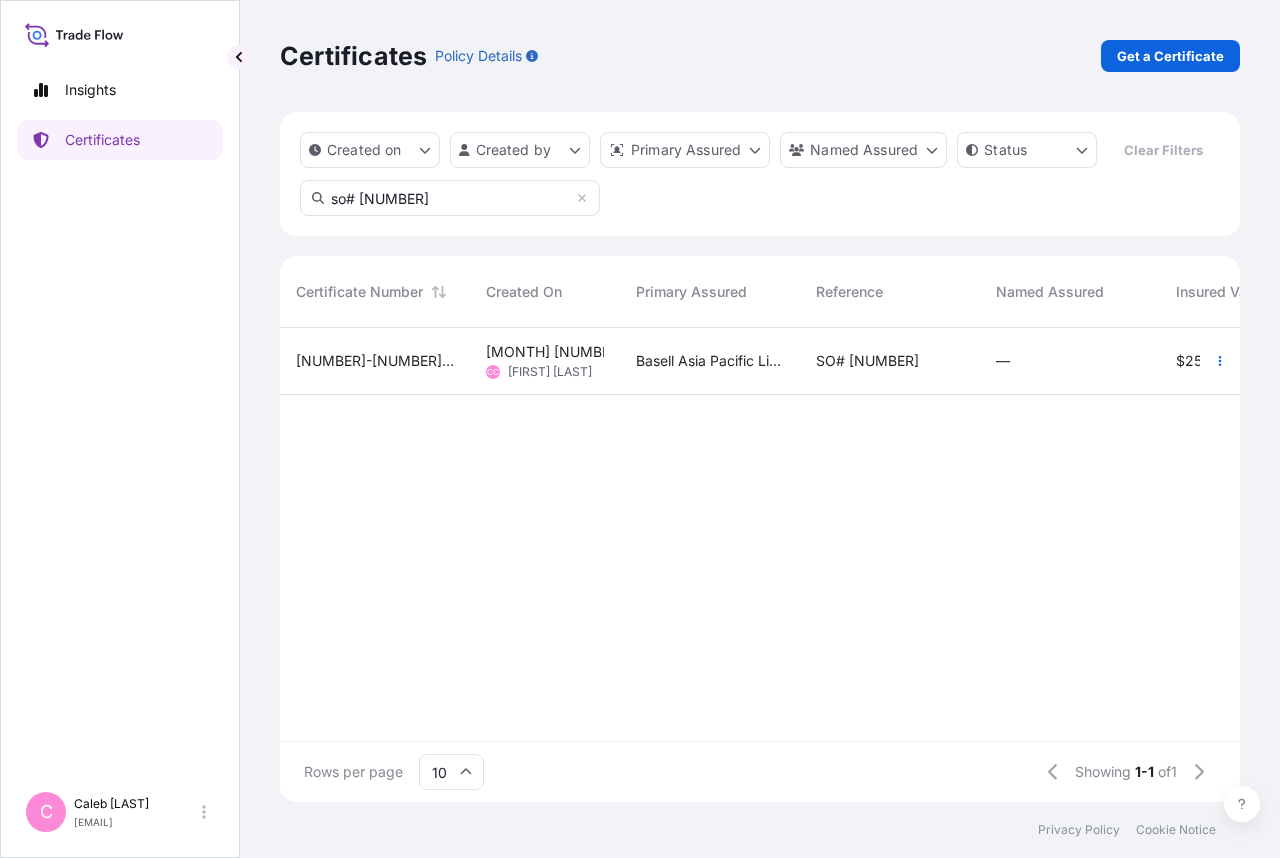 click on "SO# [NUMBER]" at bounding box center (890, 361) 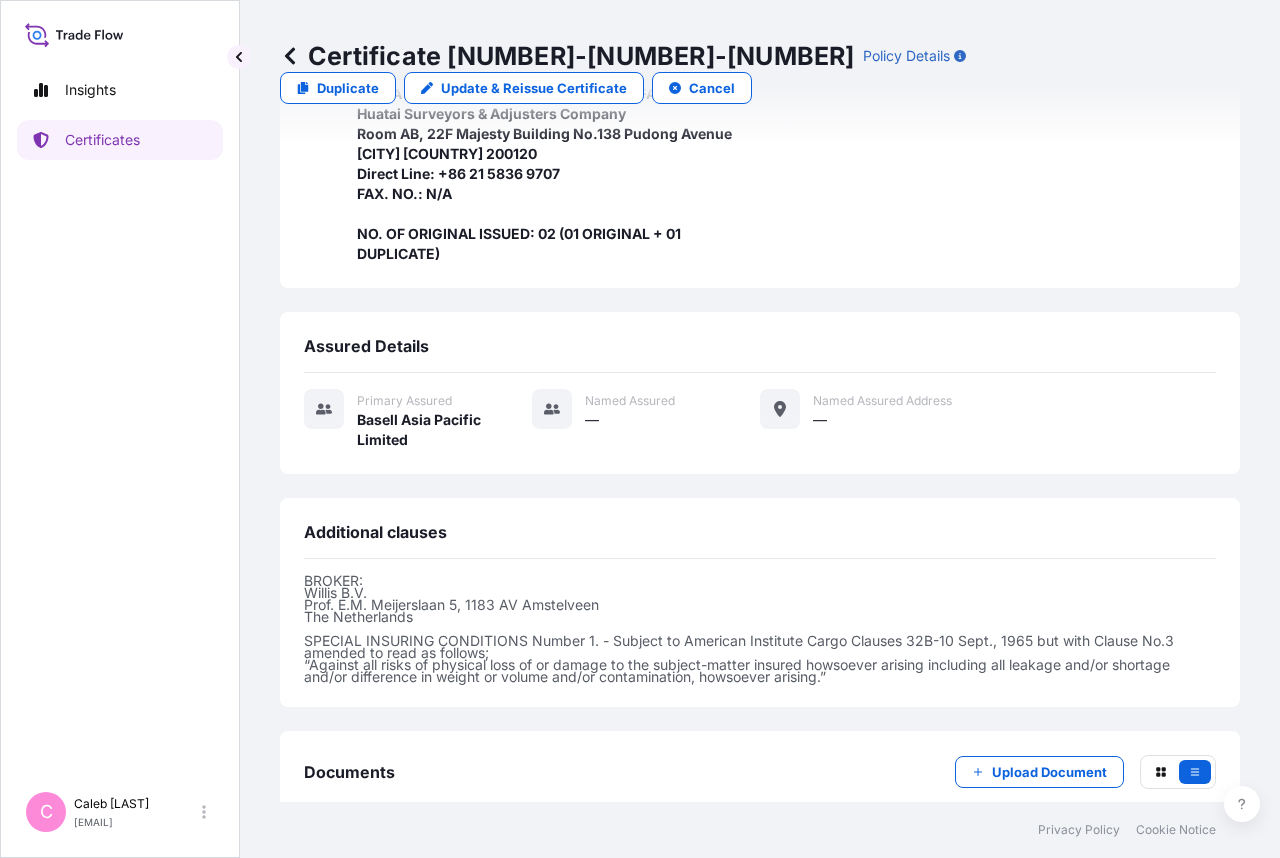 scroll, scrollTop: 720, scrollLeft: 0, axis: vertical 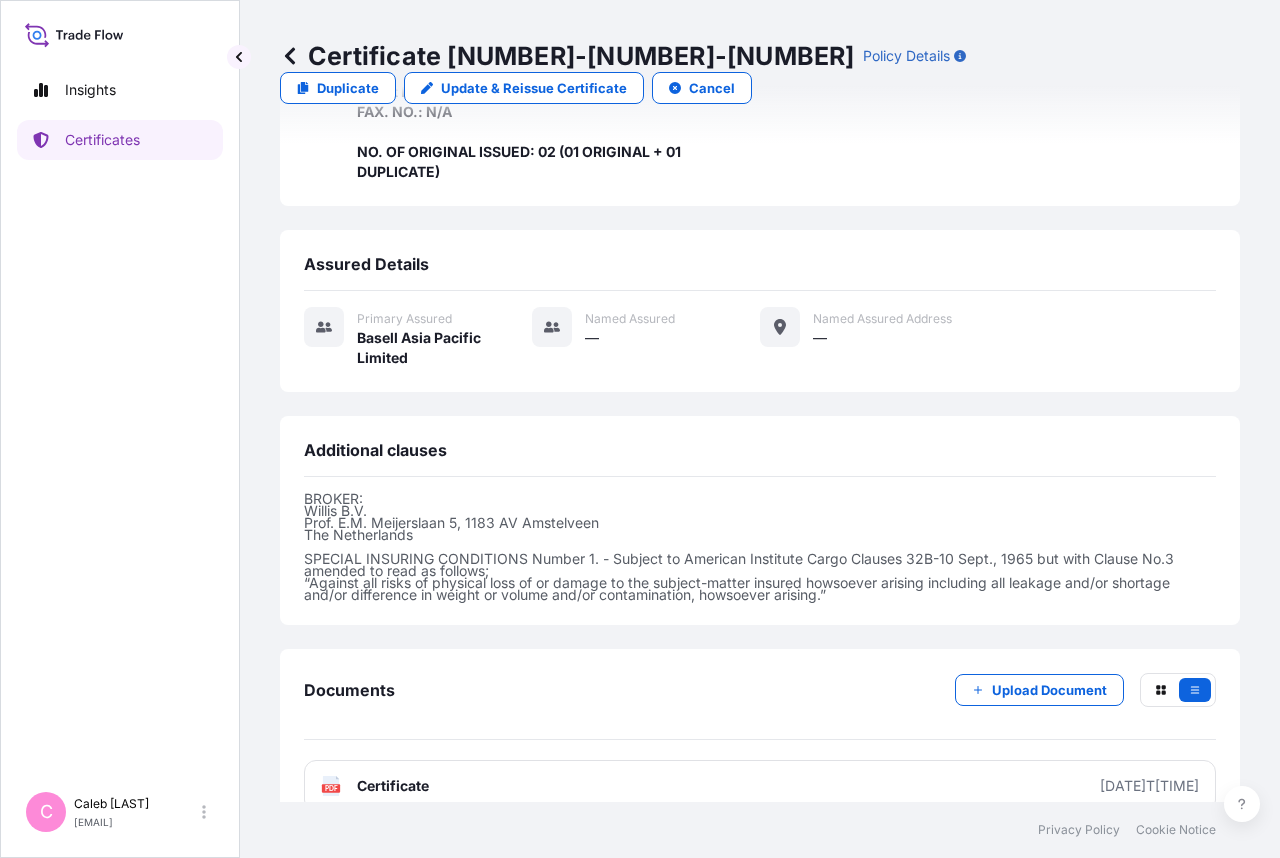 click on "Certificate [NUMBER]-[NUMBER]-[NUMBER] Policy Details Duplicate Update & Reissue Certificate Cancel" at bounding box center [760, 72] 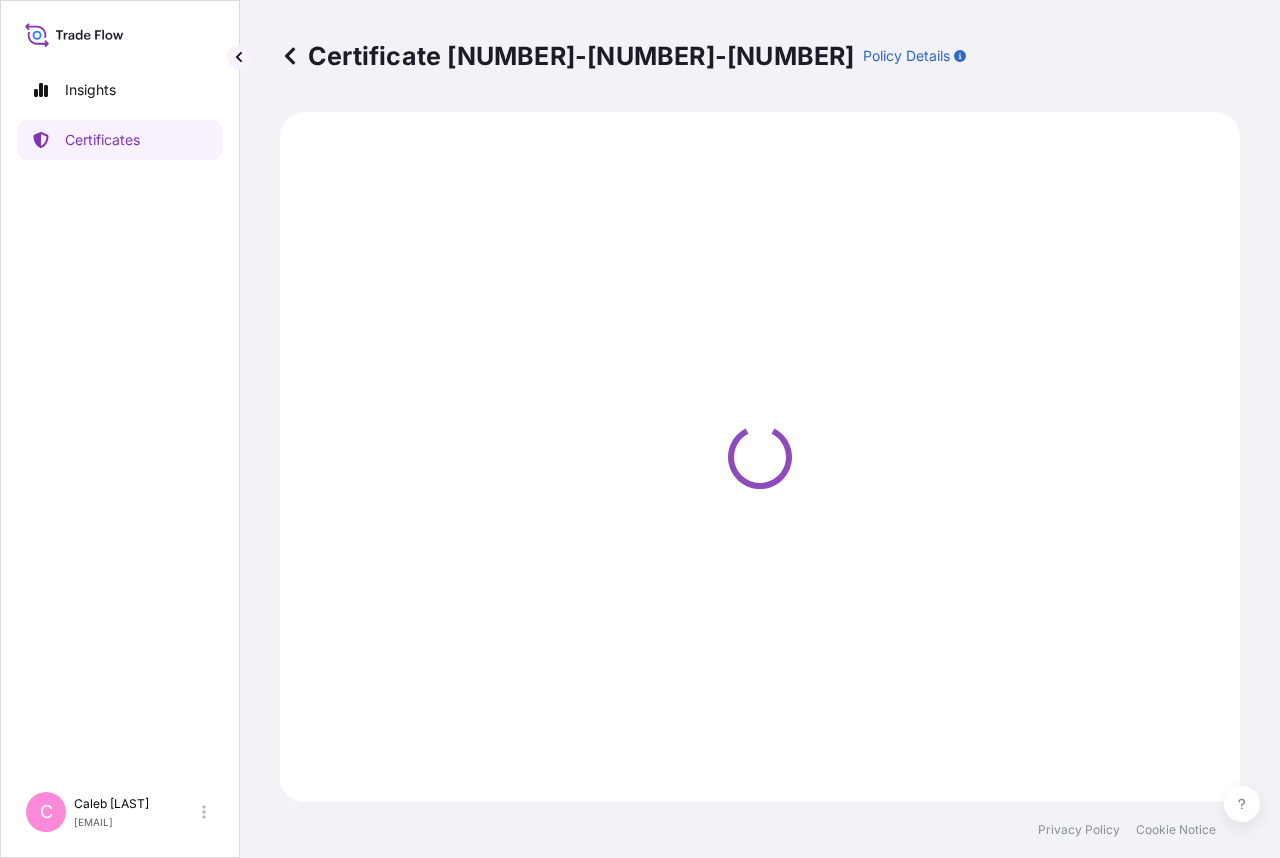 scroll, scrollTop: 0, scrollLeft: 0, axis: both 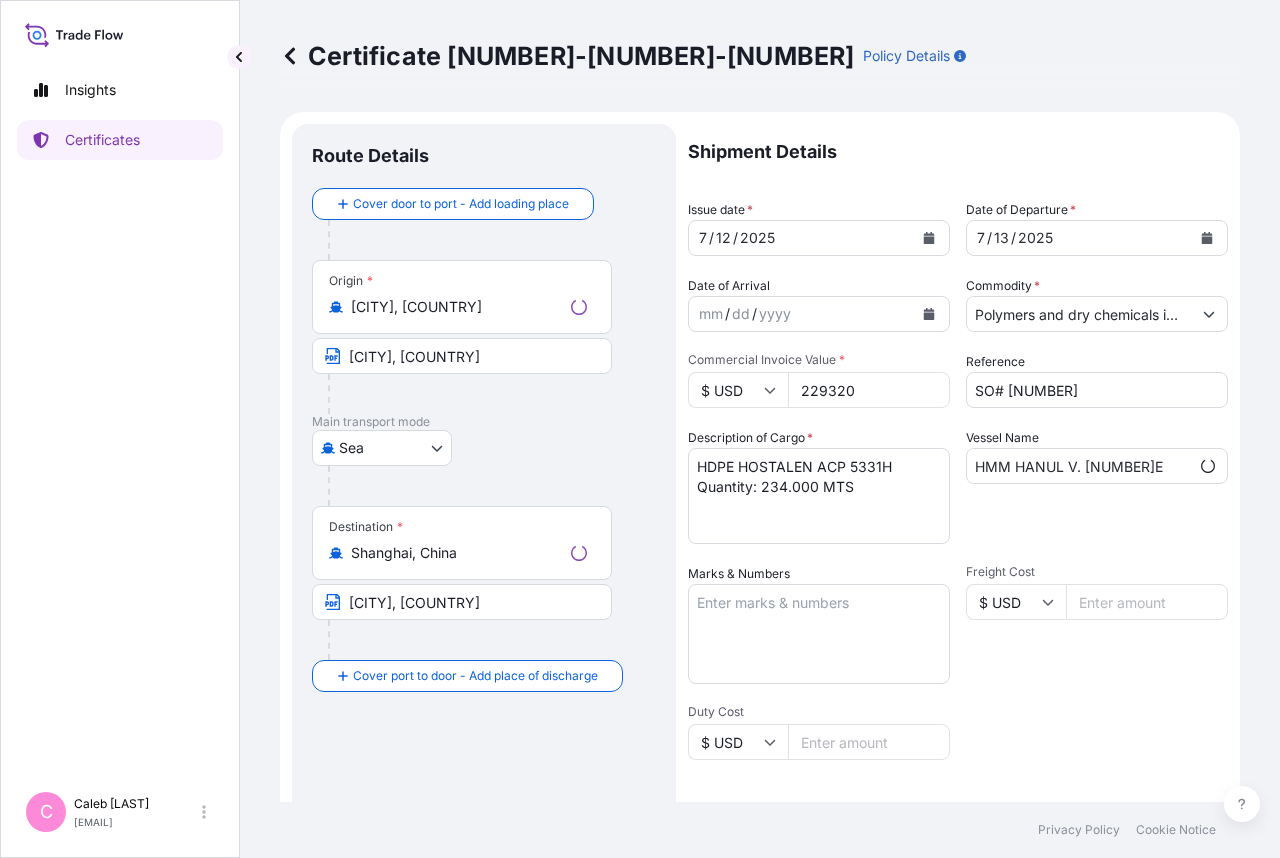 select on "32034" 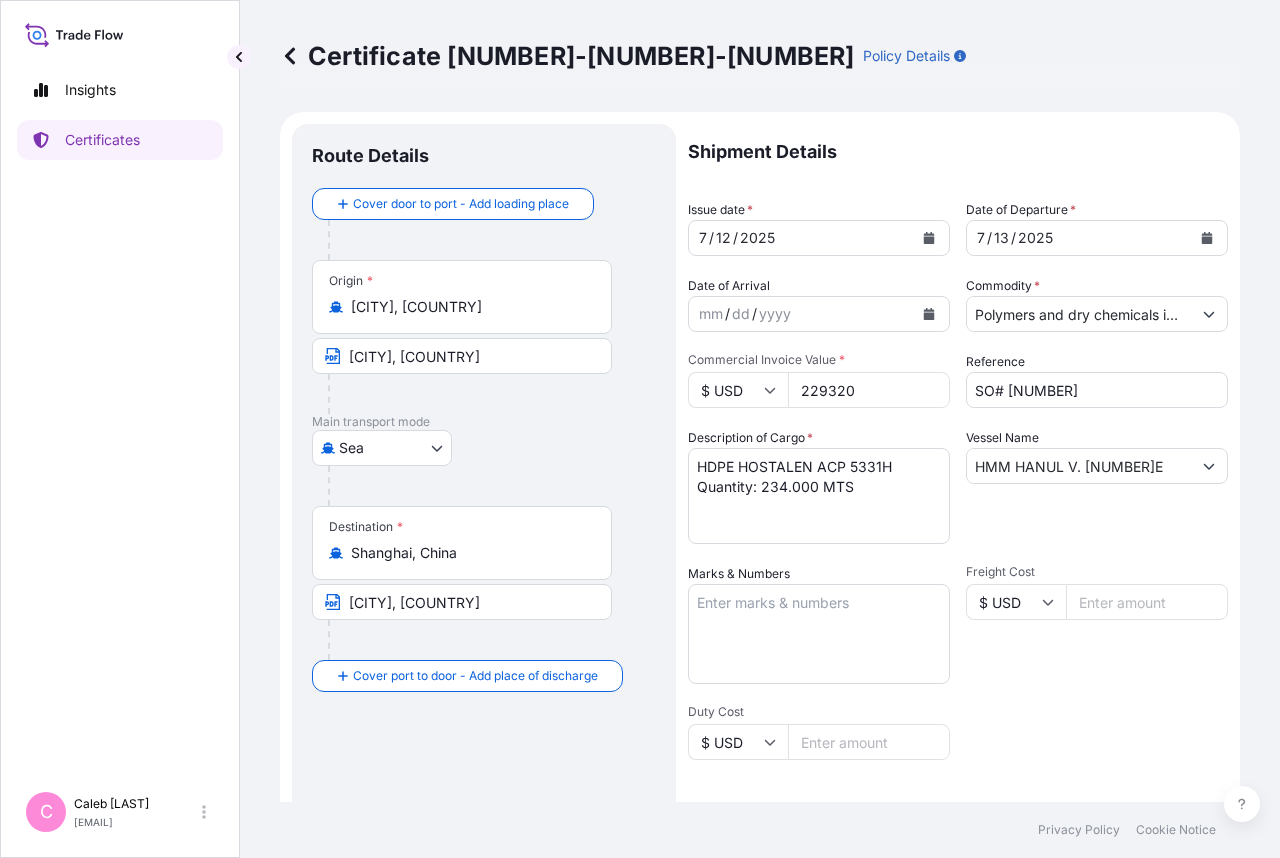 click at bounding box center (1207, 238) 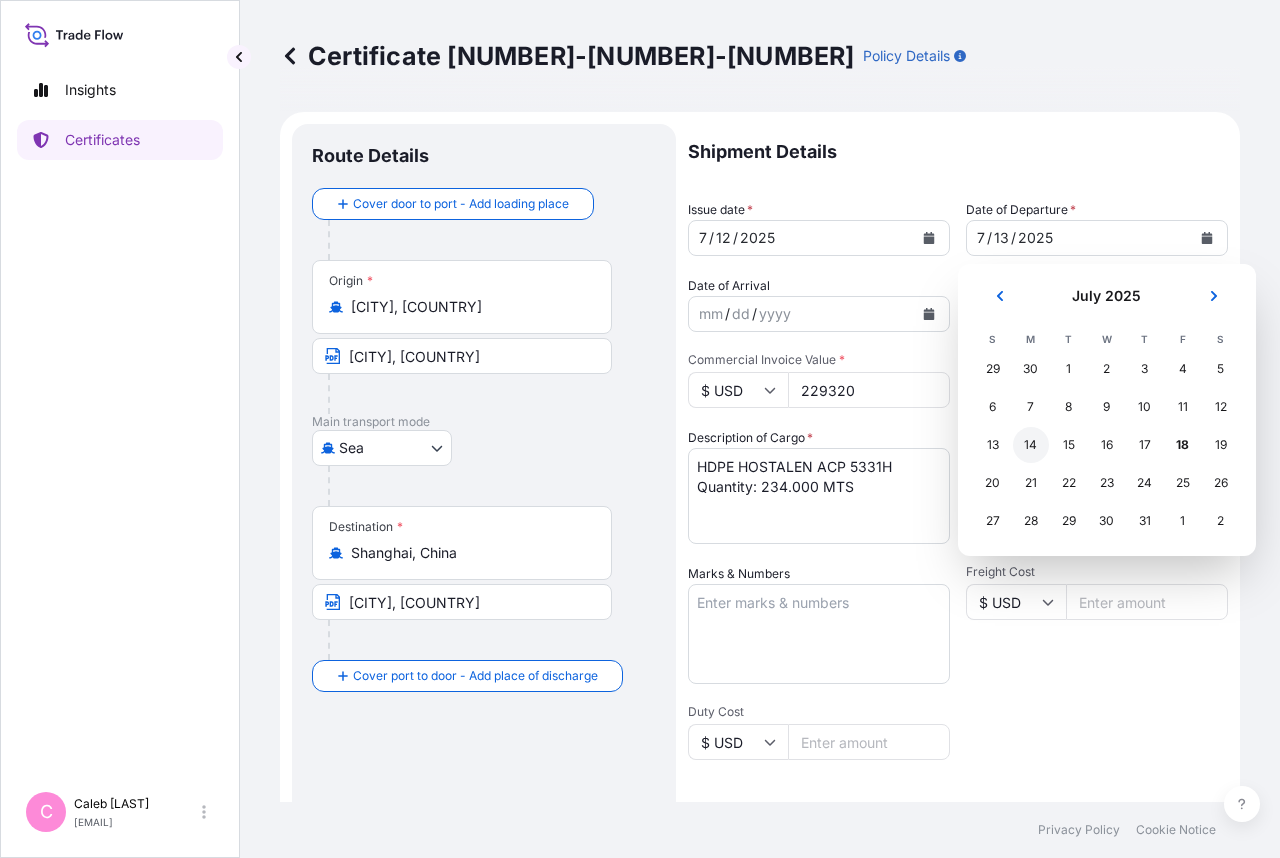 click on "14" at bounding box center (1031, 445) 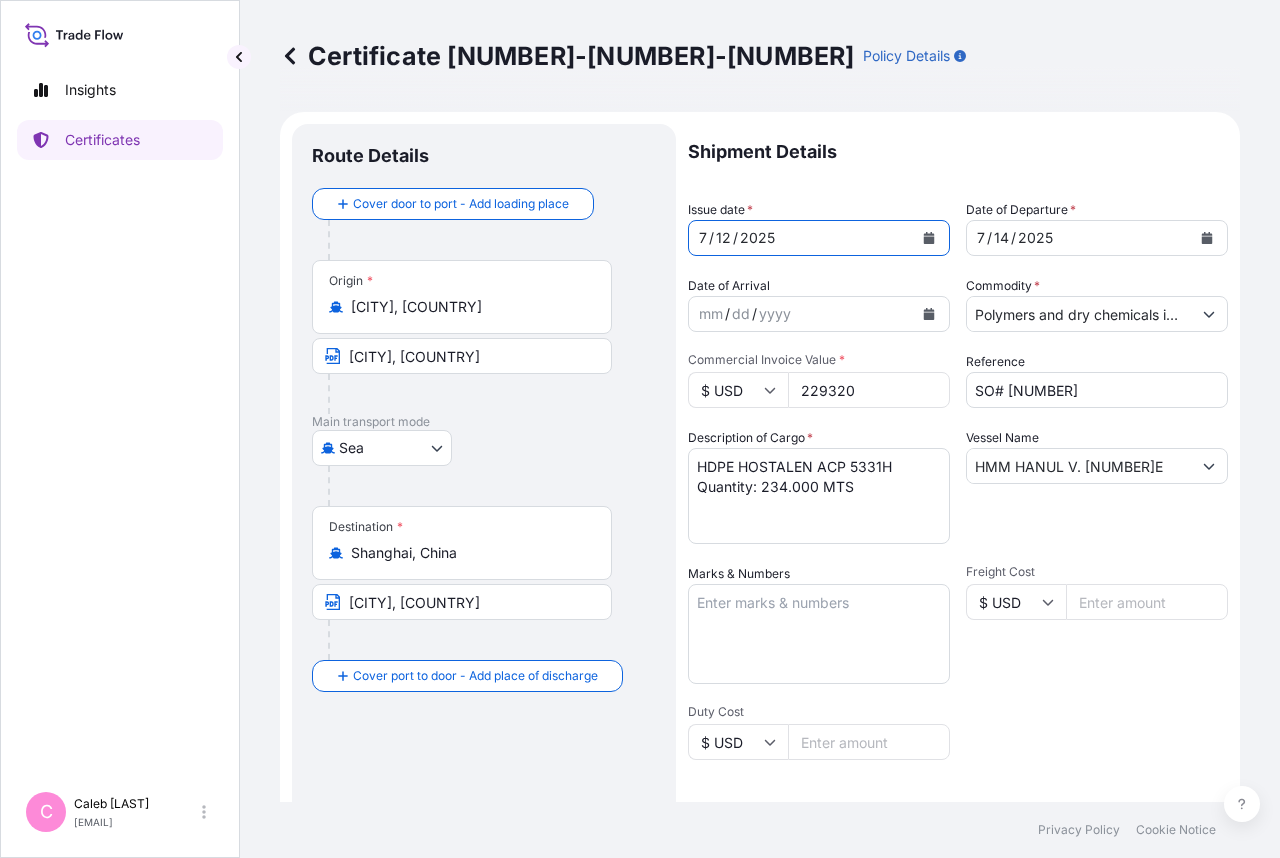 click at bounding box center (929, 238) 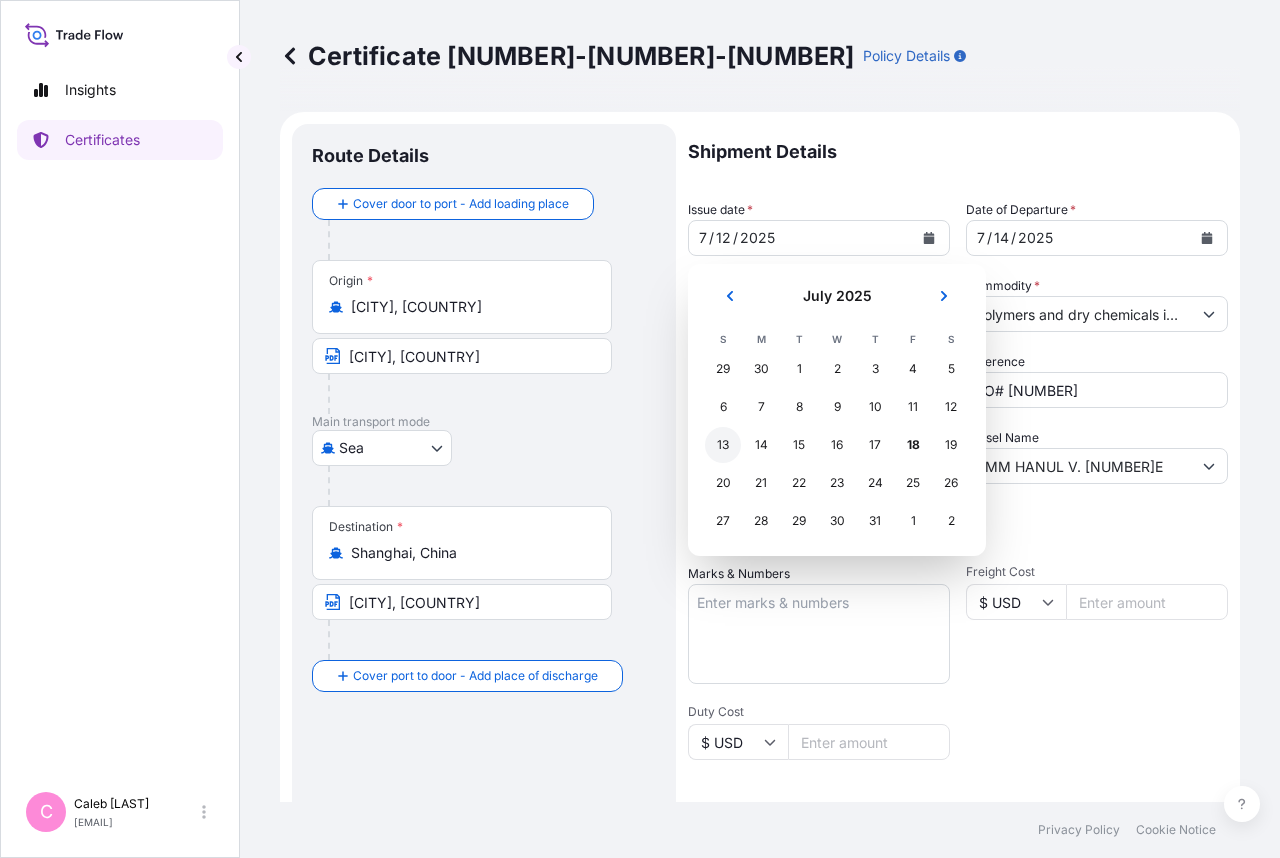 click on "13" at bounding box center (723, 445) 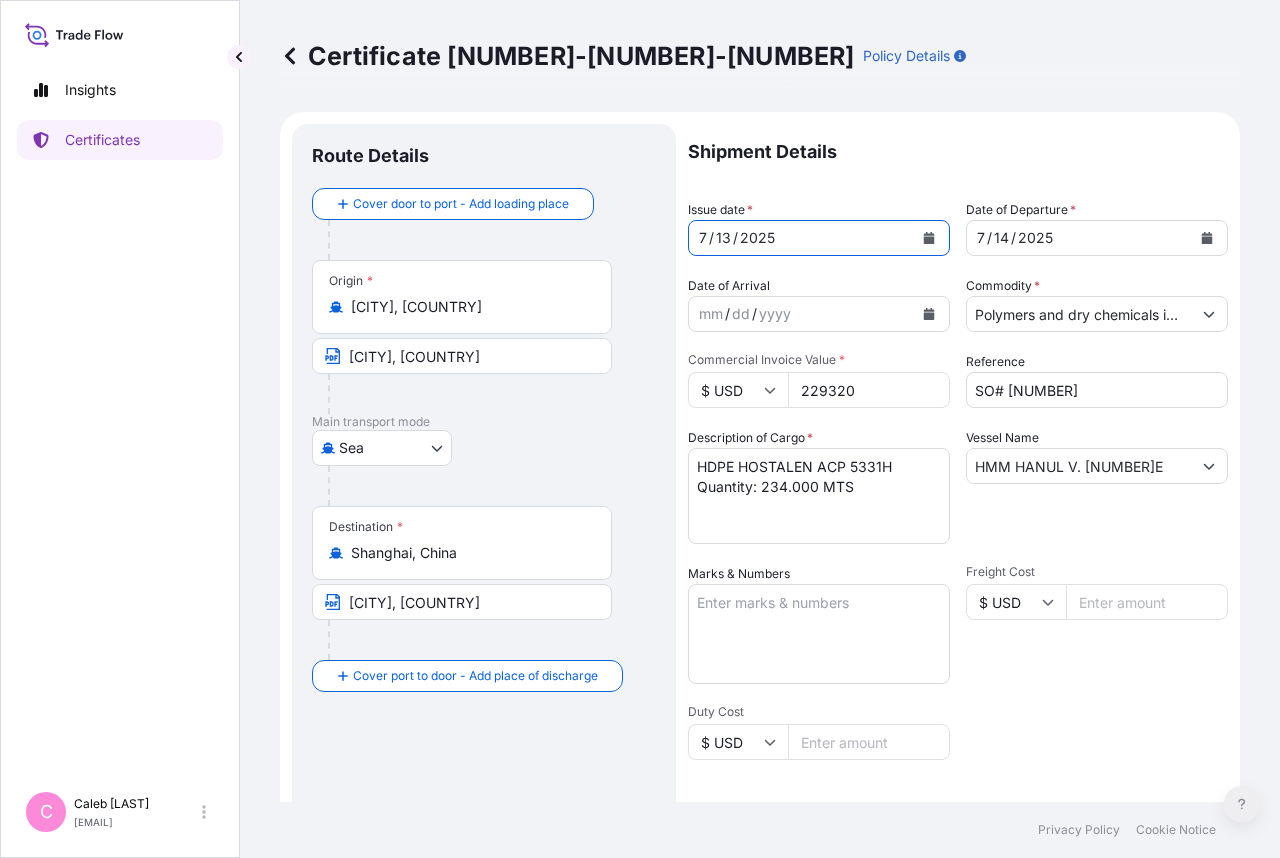 scroll, scrollTop: 483, scrollLeft: 0, axis: vertical 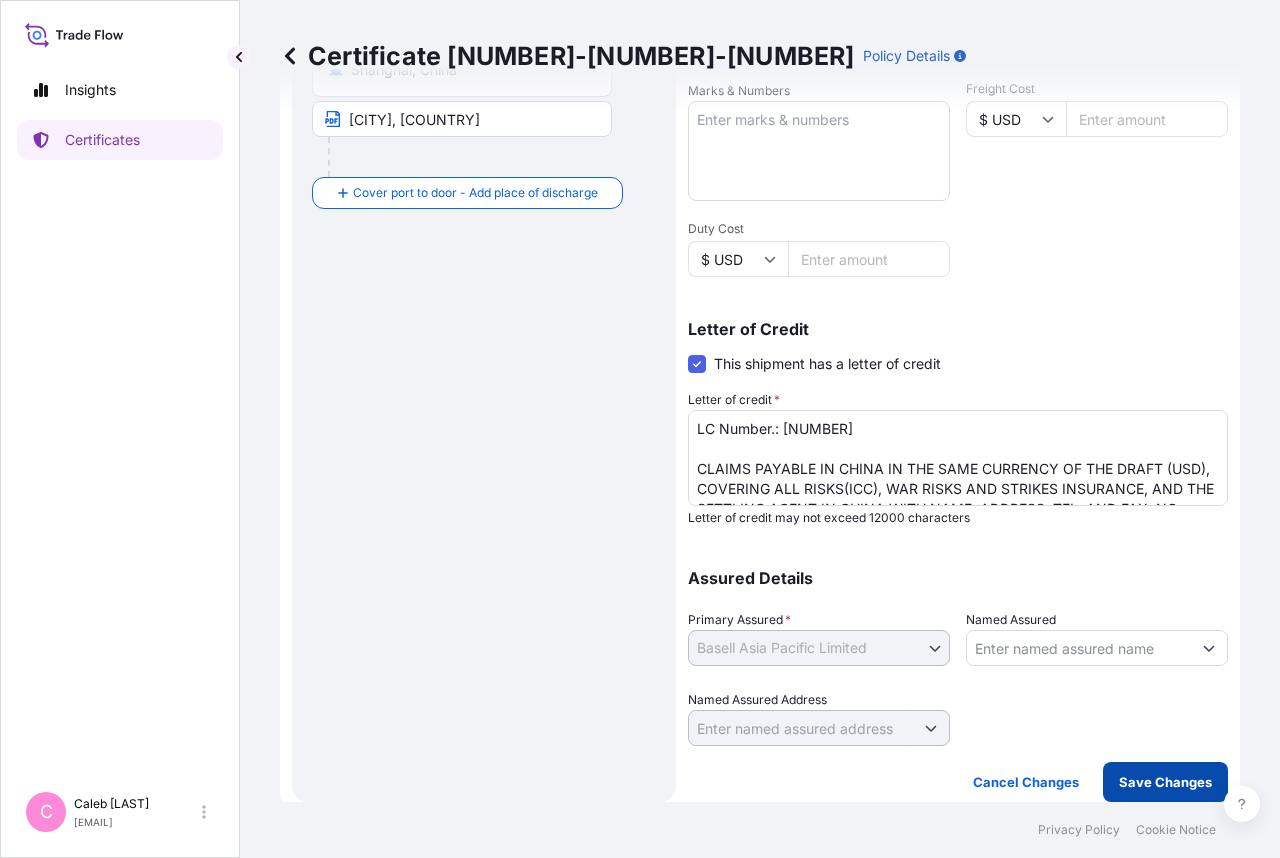click on "Save Changes" at bounding box center (1165, 782) 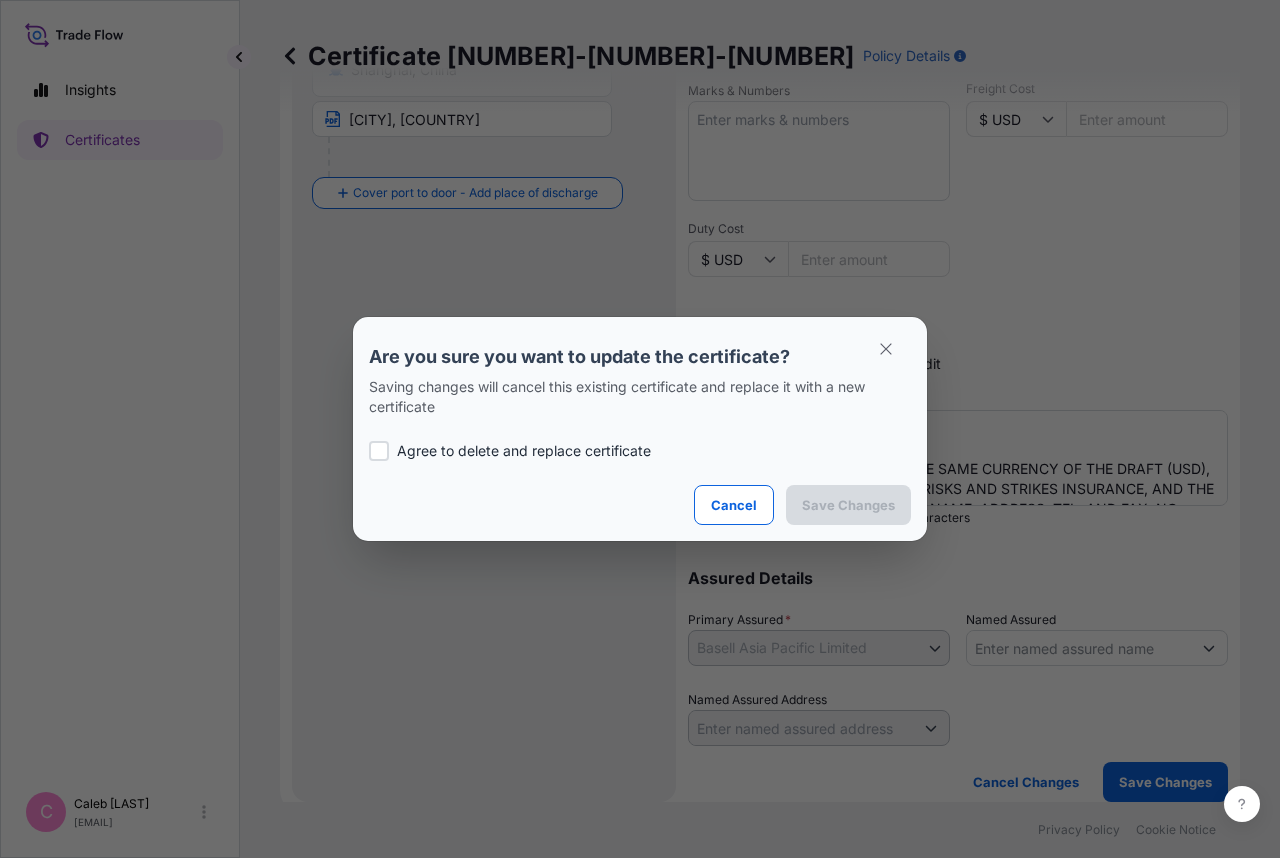 click on "Agree to delete and replace certificate" at bounding box center [524, 451] 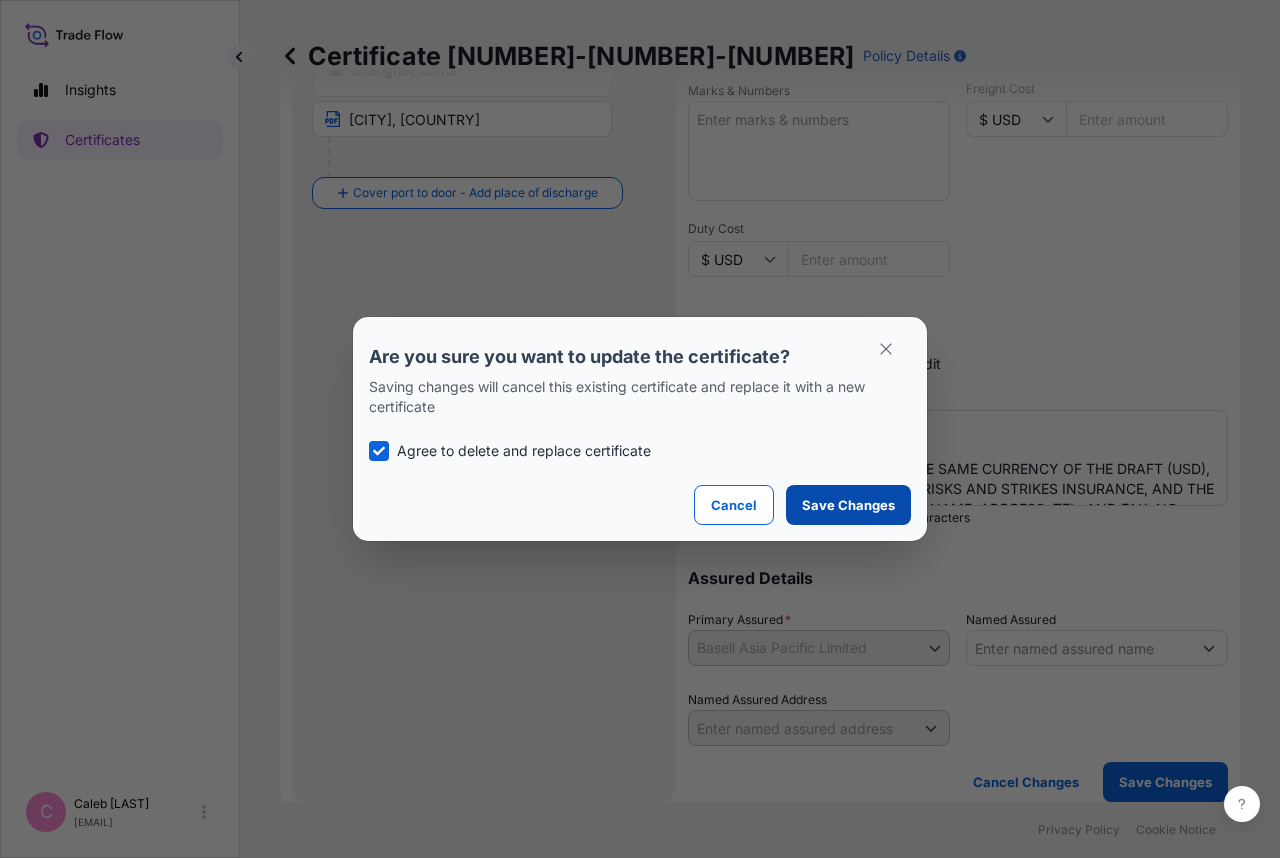 click on "Save Changes" at bounding box center (848, 505) 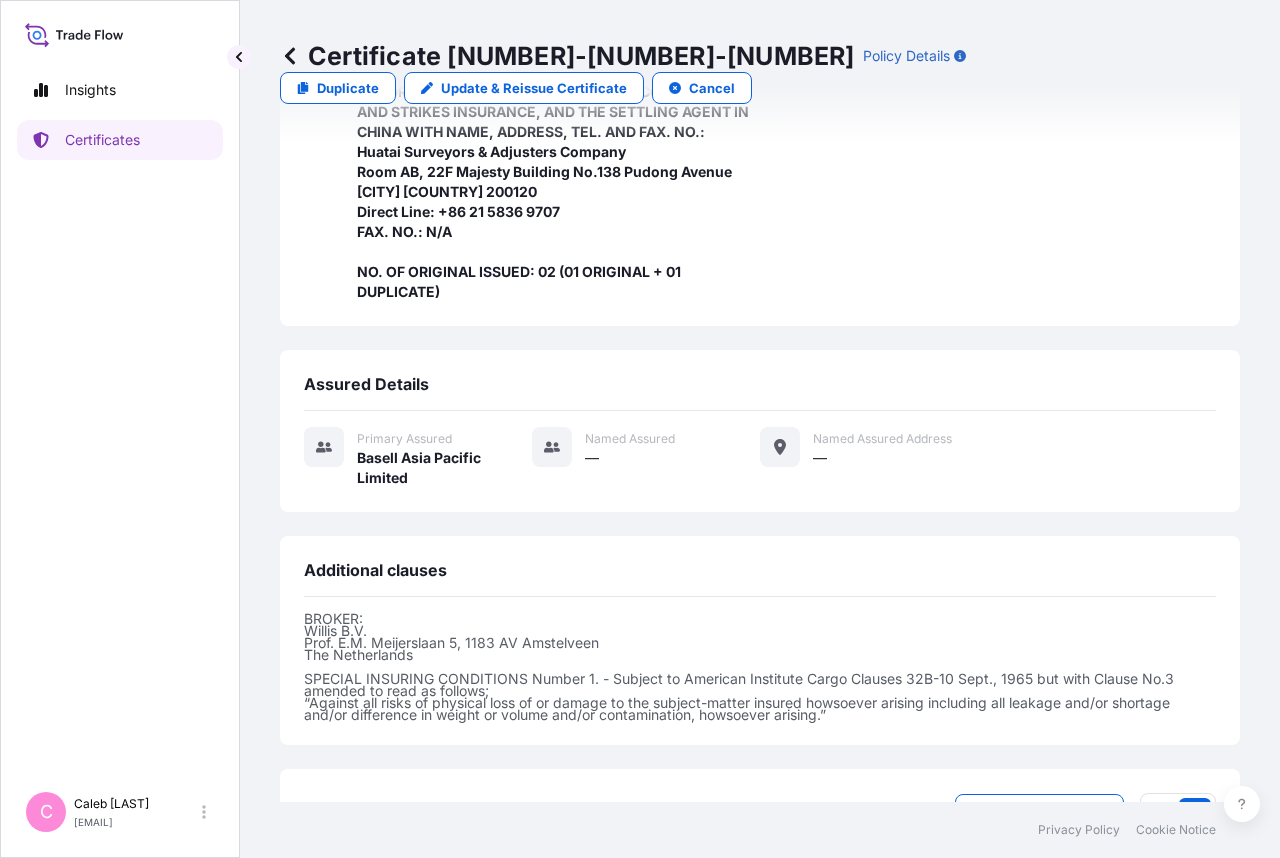 scroll, scrollTop: 739, scrollLeft: 0, axis: vertical 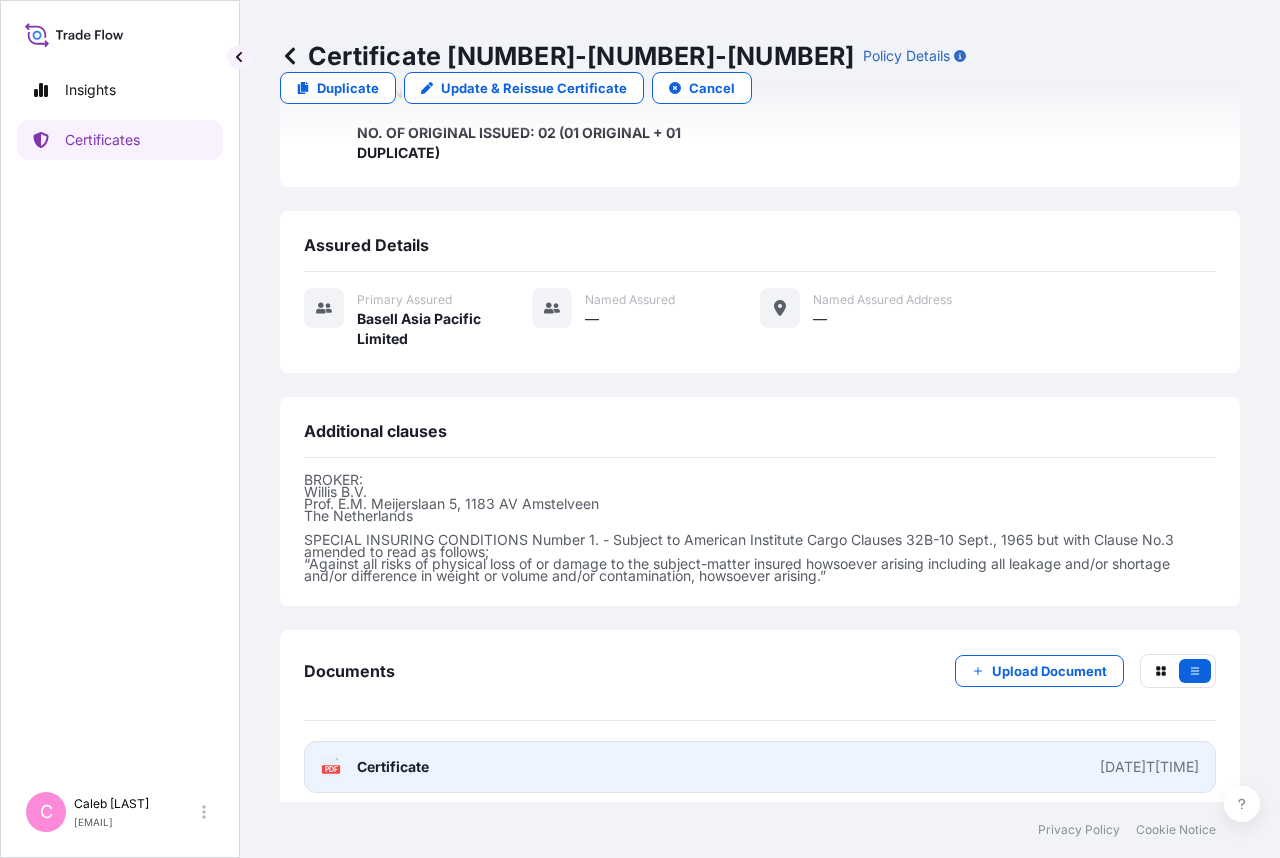 click on "Certificate" at bounding box center [393, 767] 